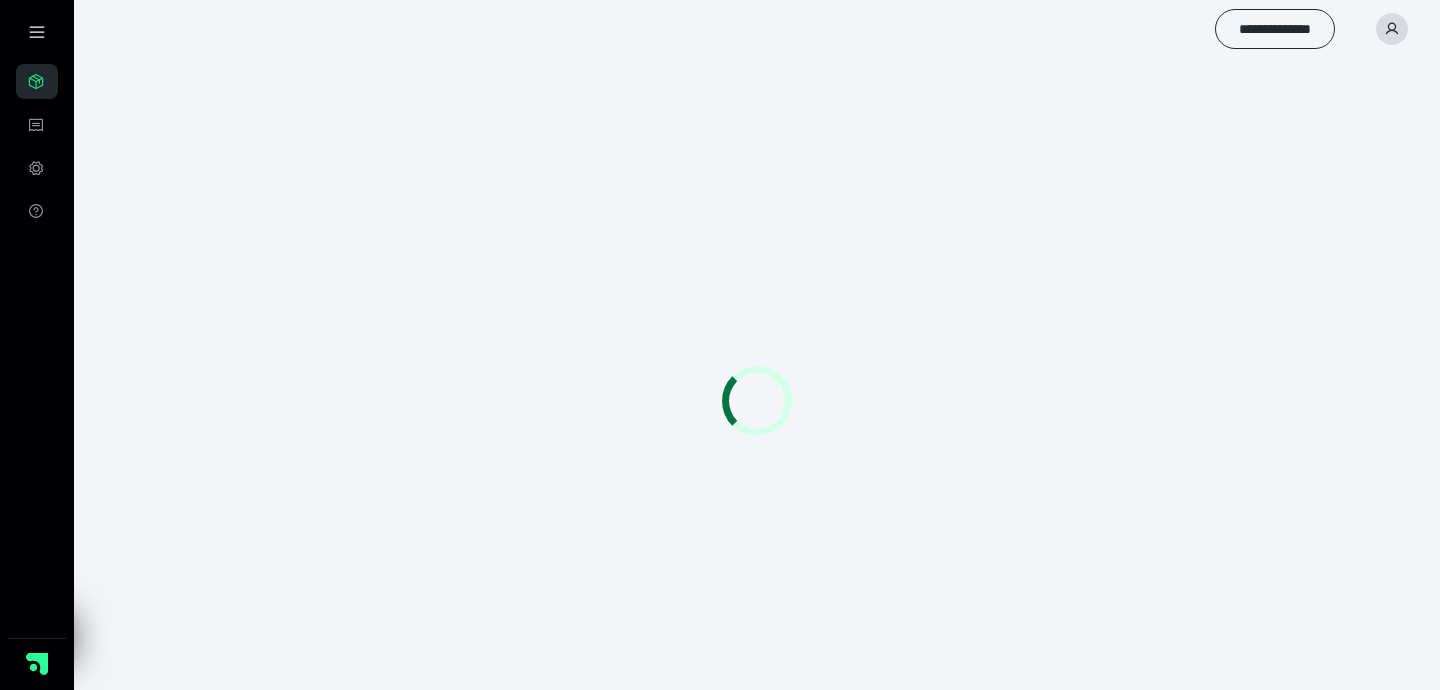 scroll, scrollTop: 0, scrollLeft: 0, axis: both 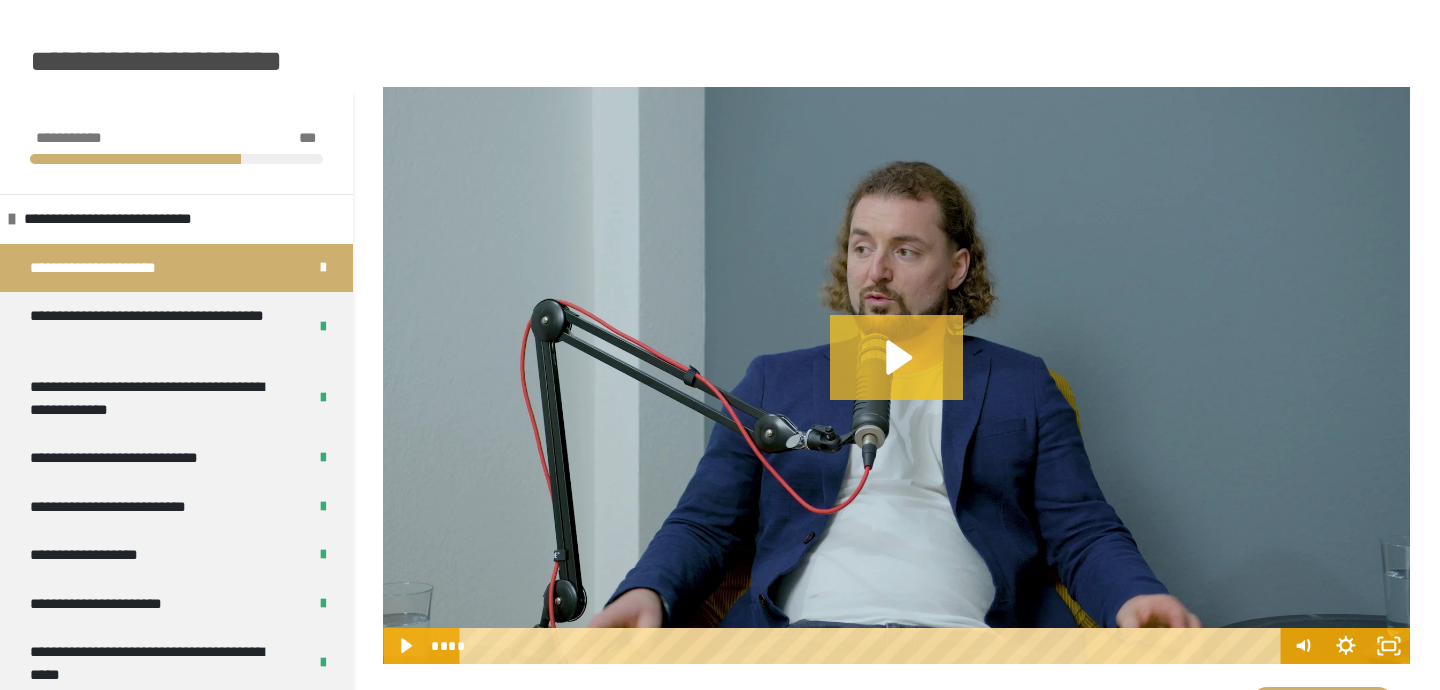 click 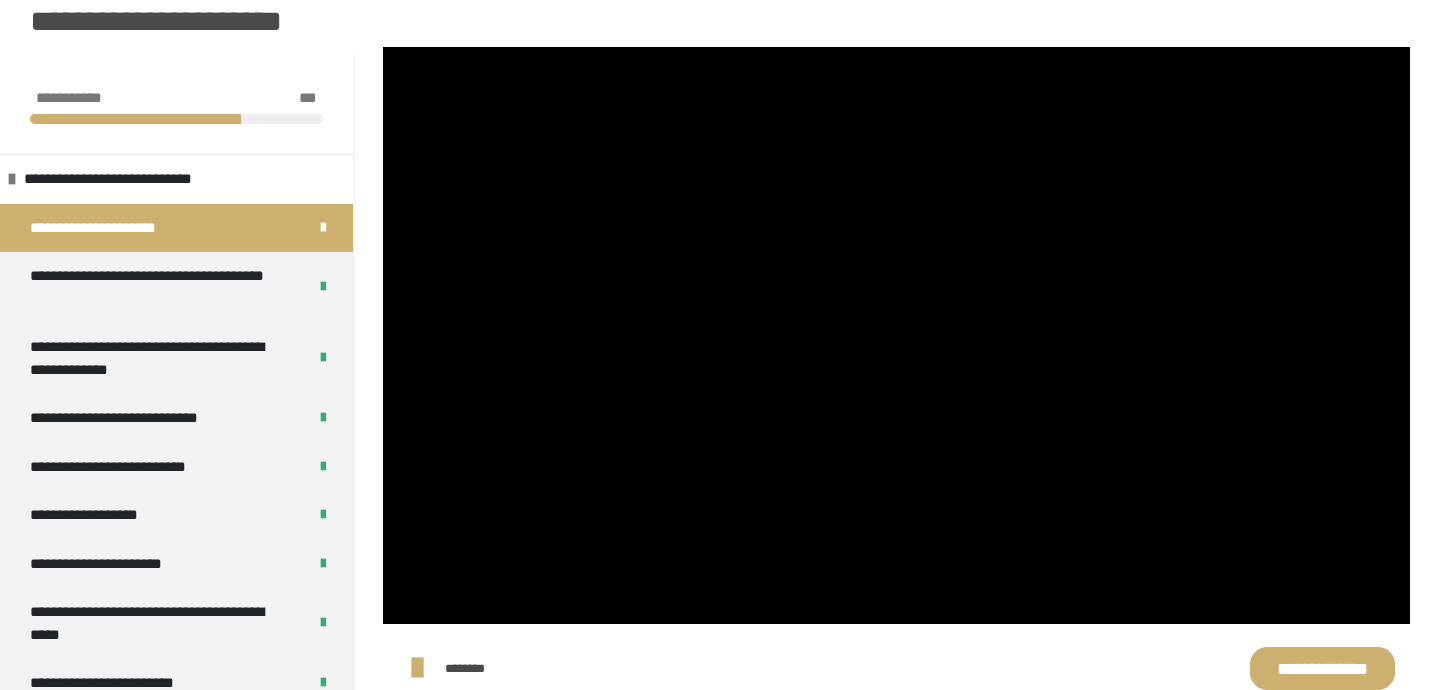 scroll, scrollTop: 179, scrollLeft: 0, axis: vertical 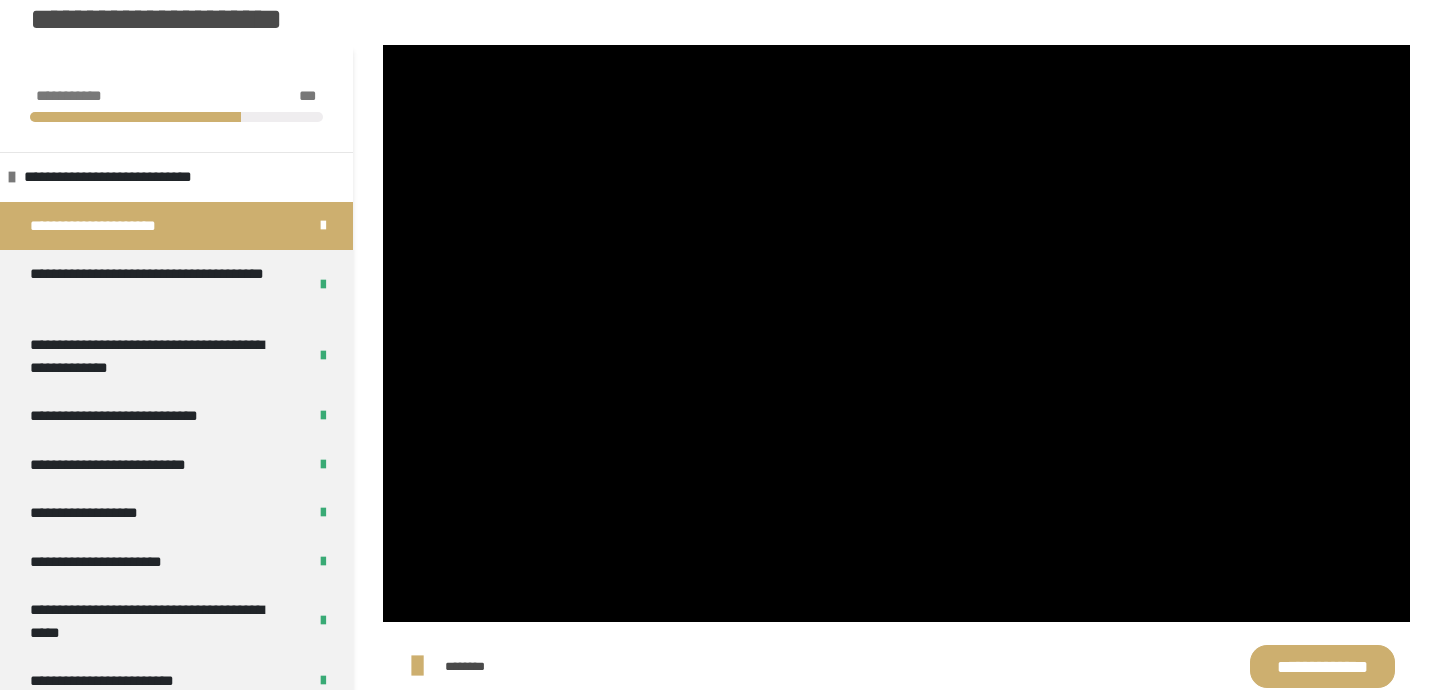 click on "**********" at bounding box center [720, 730] 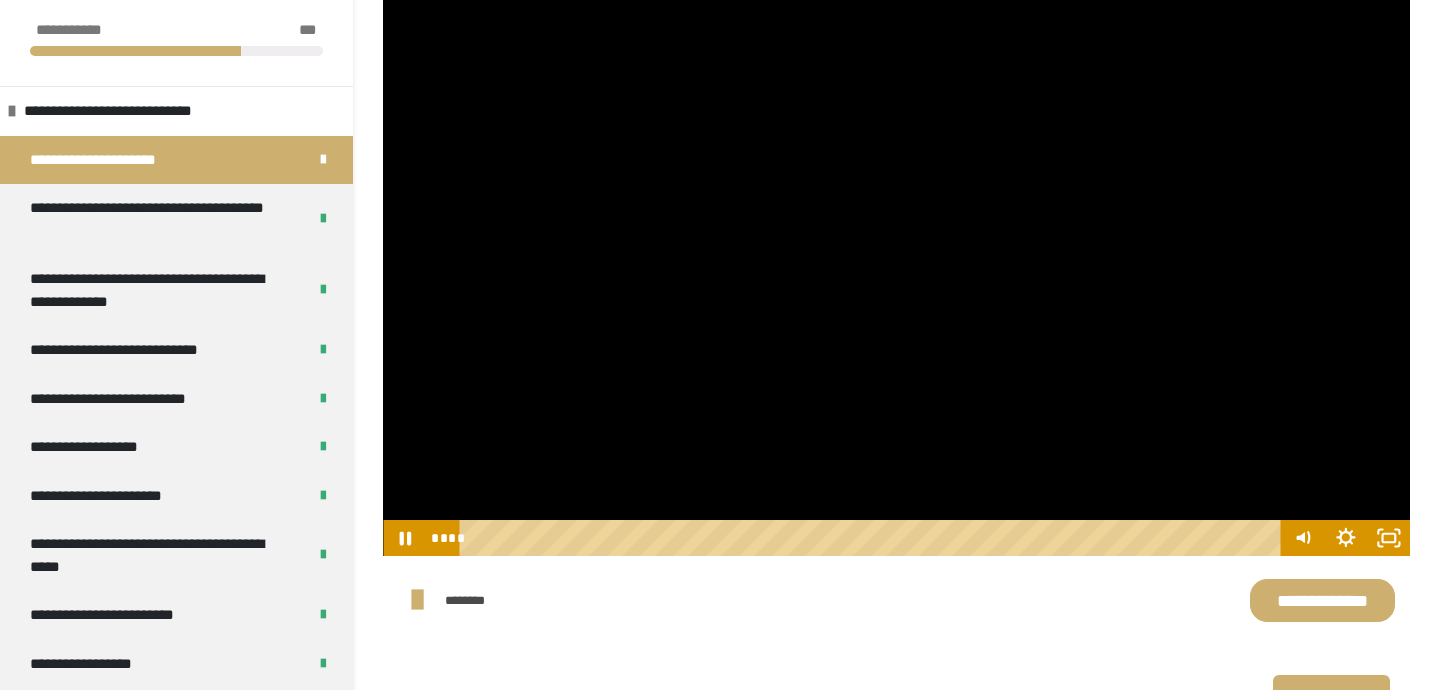 scroll, scrollTop: 342, scrollLeft: 0, axis: vertical 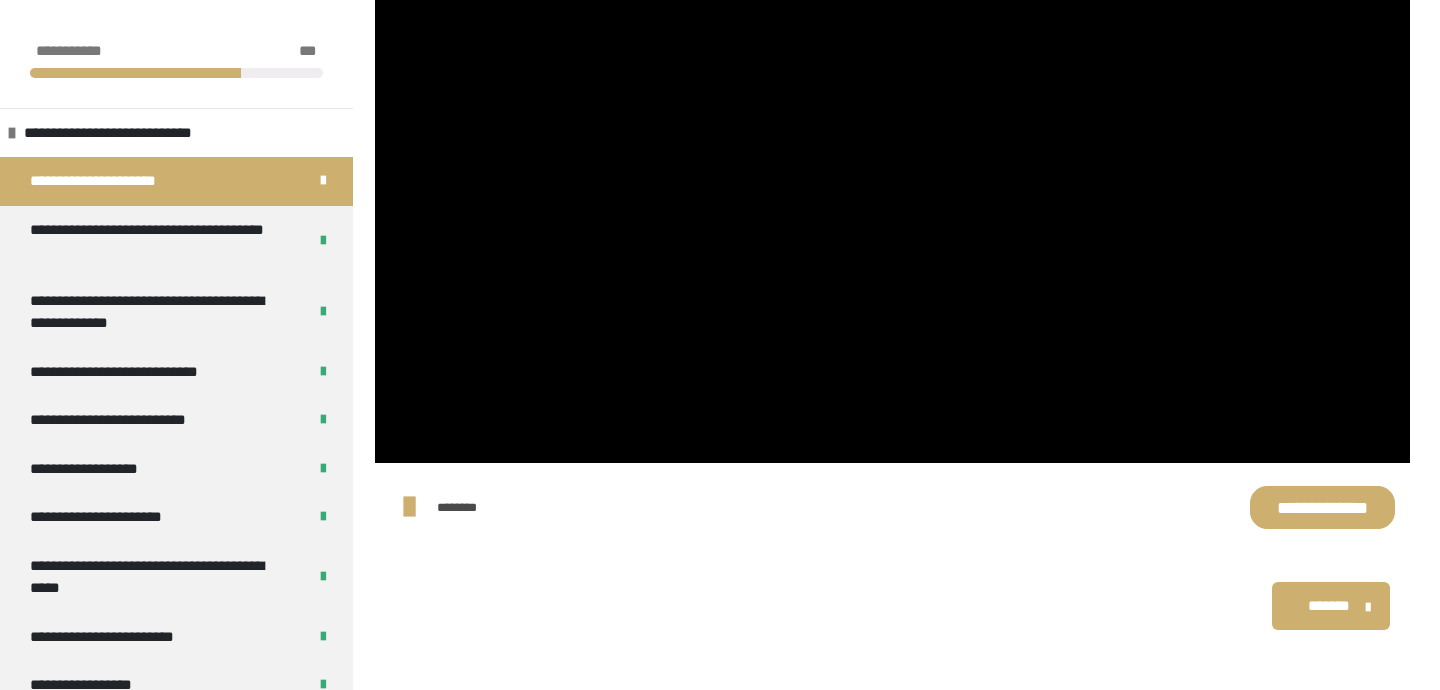 click on "**********" at bounding box center [1322, 507] 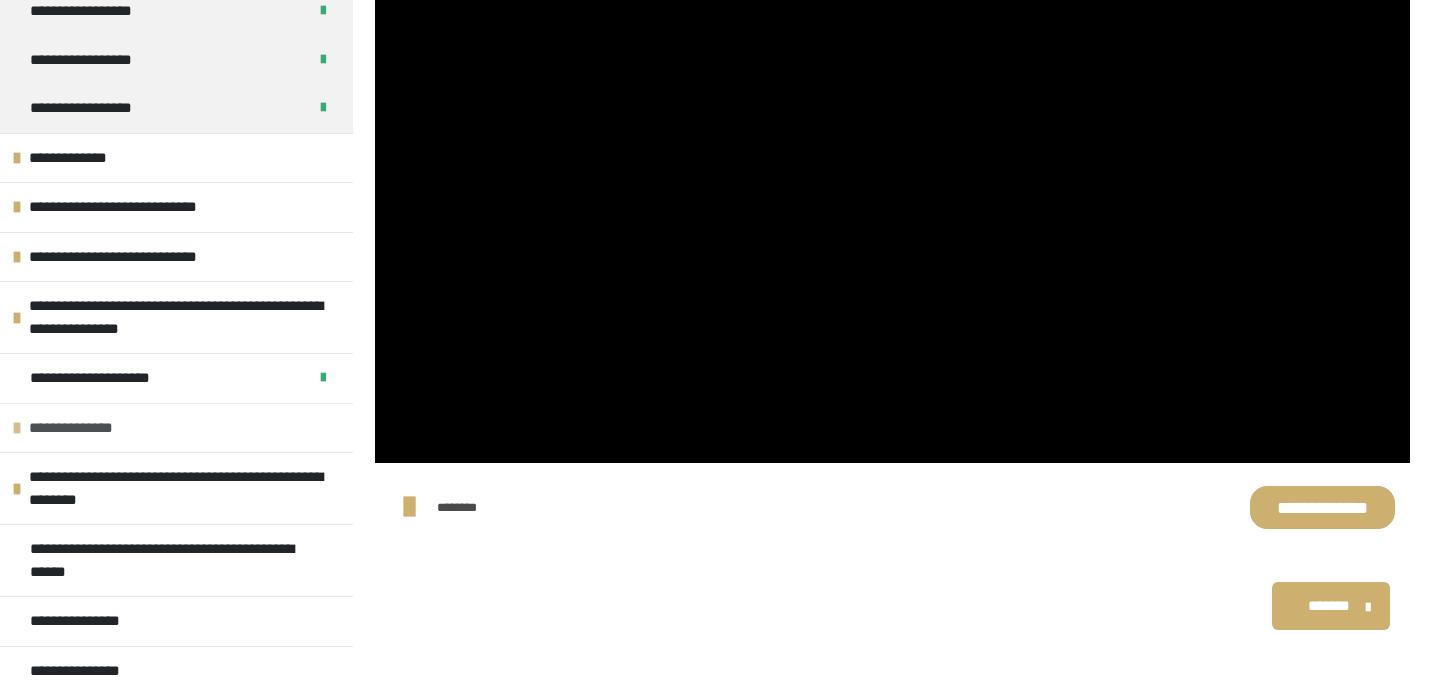 click on "**********" at bounding box center [79, 428] 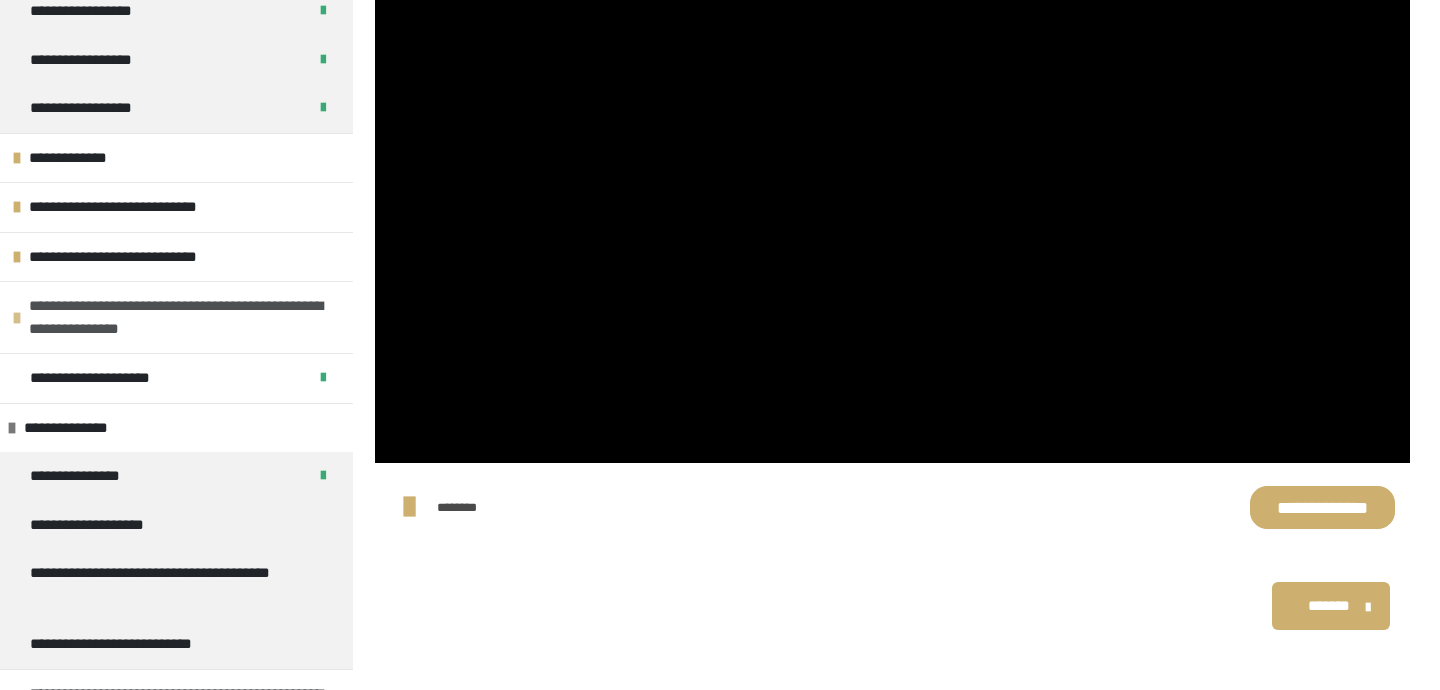 click on "**********" at bounding box center (186, 317) 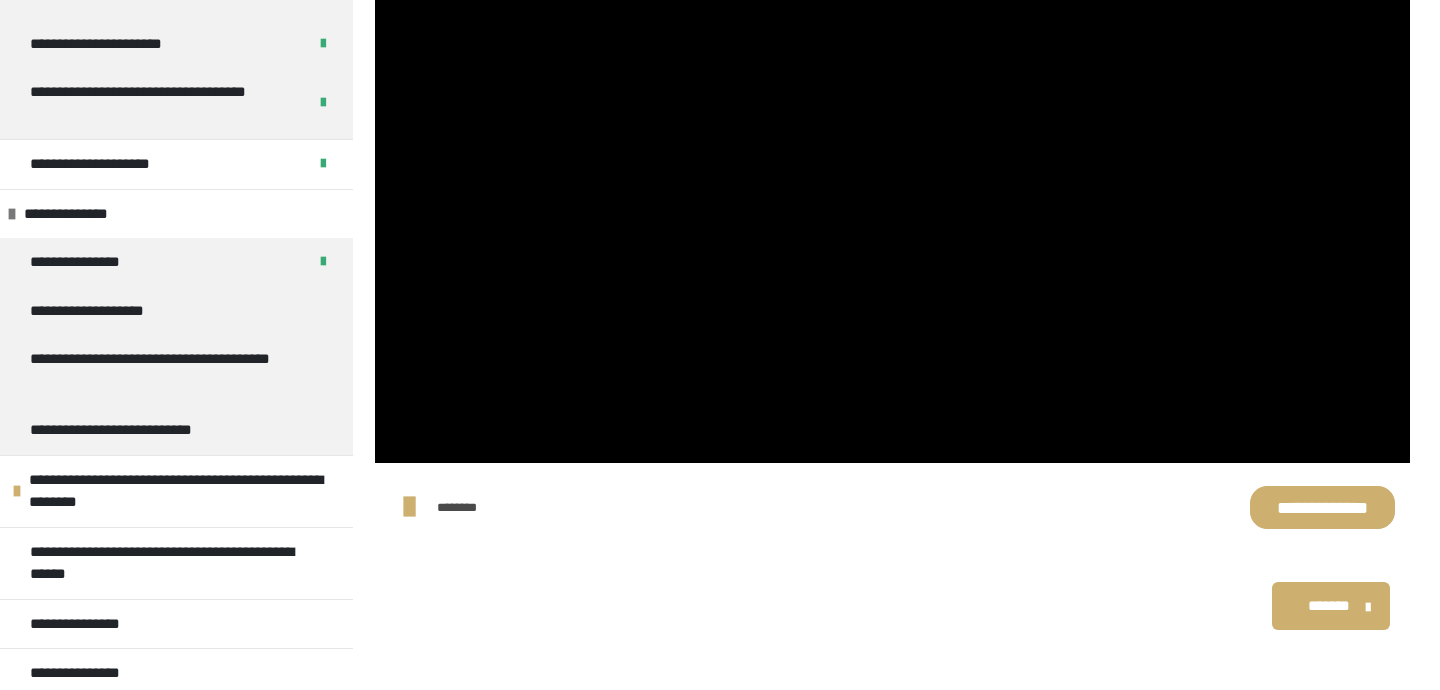 scroll, scrollTop: 1155, scrollLeft: 0, axis: vertical 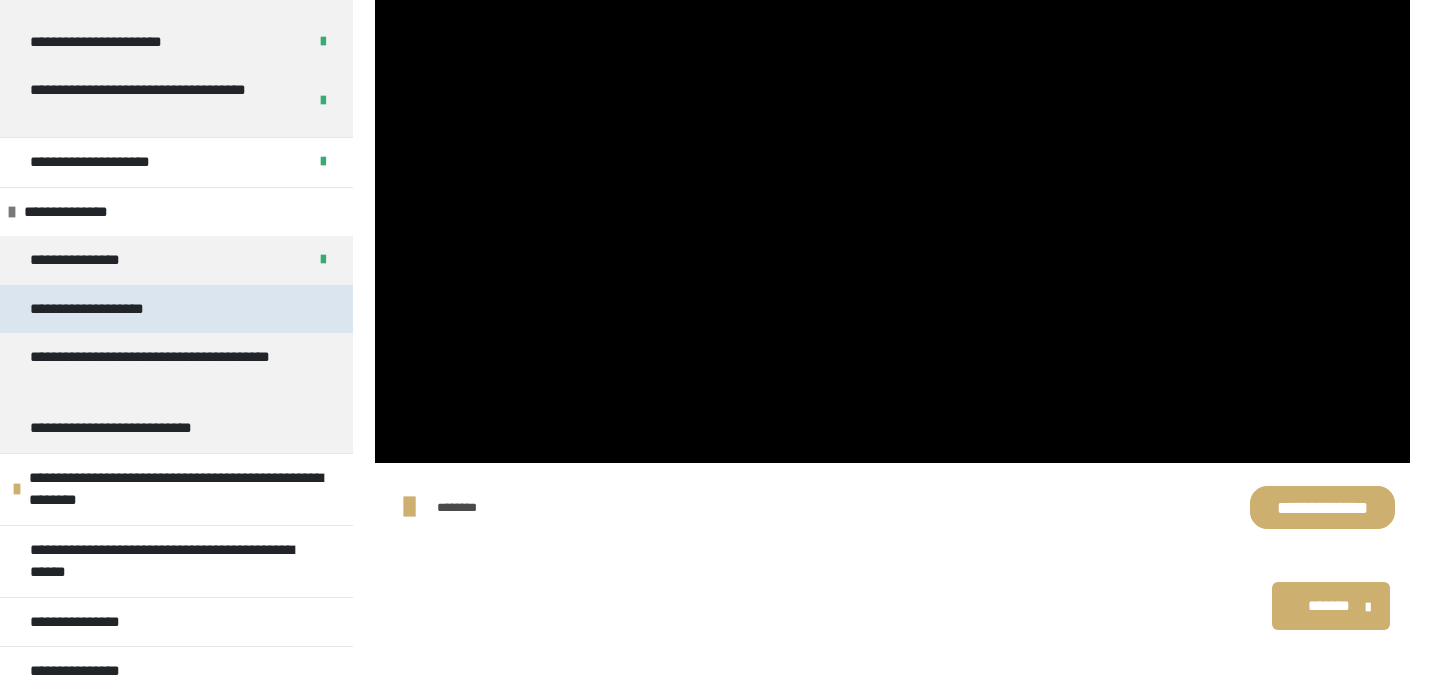 click on "**********" at bounding box center [176, 309] 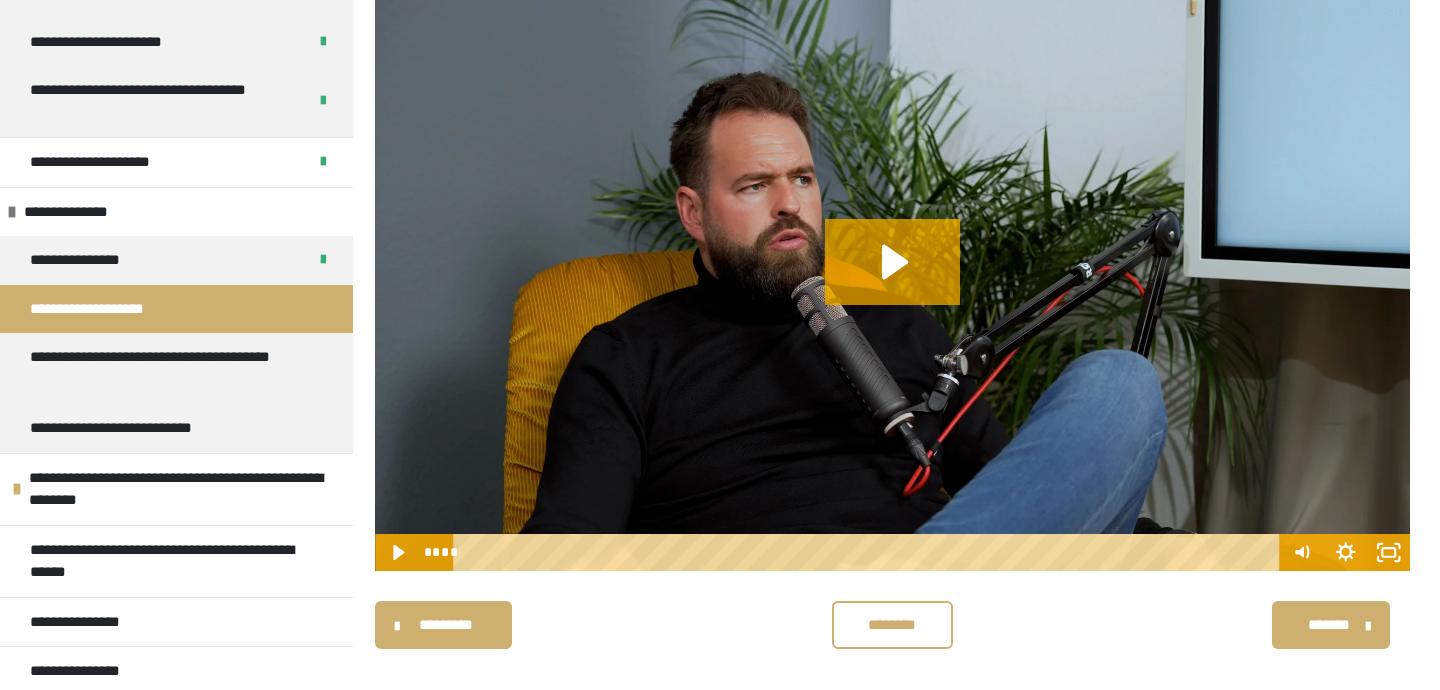 click on "********" at bounding box center (892, 625) 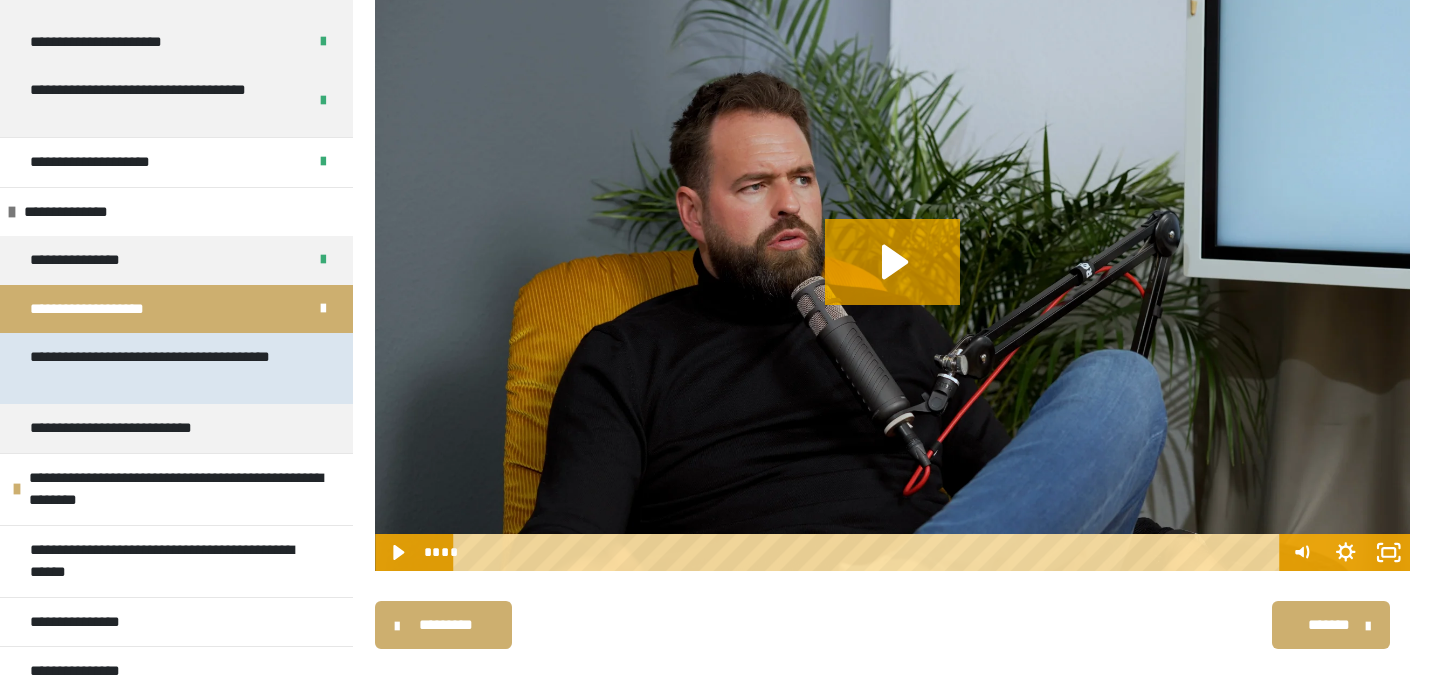 click on "**********" at bounding box center (168, 368) 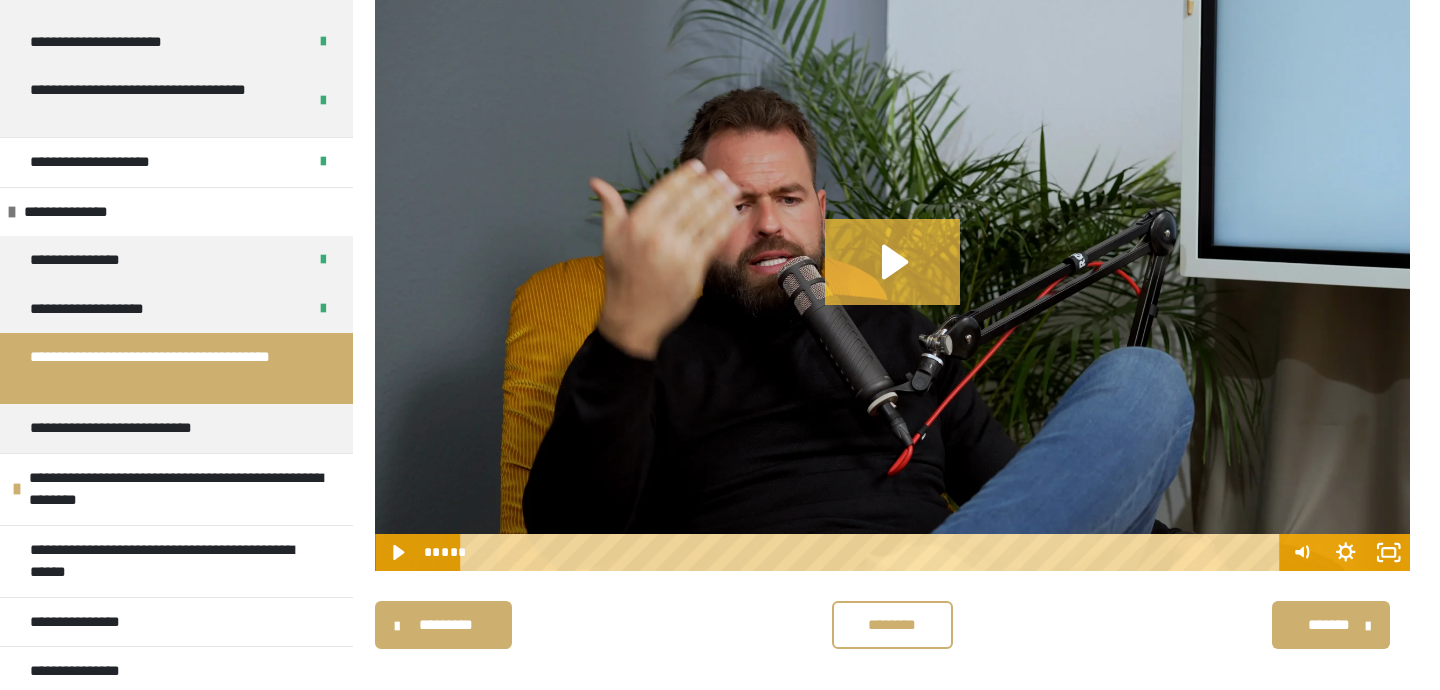 click 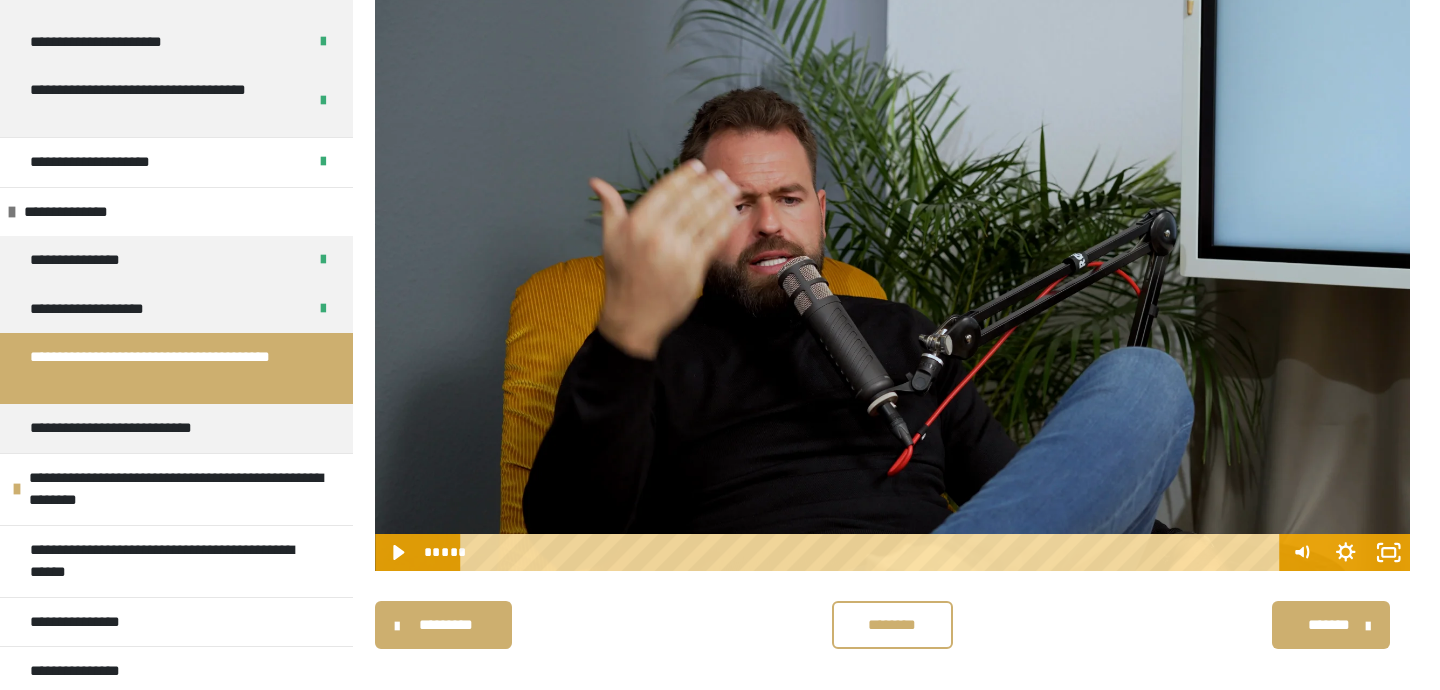 click on "********* ******** *******" at bounding box center (892, 625) 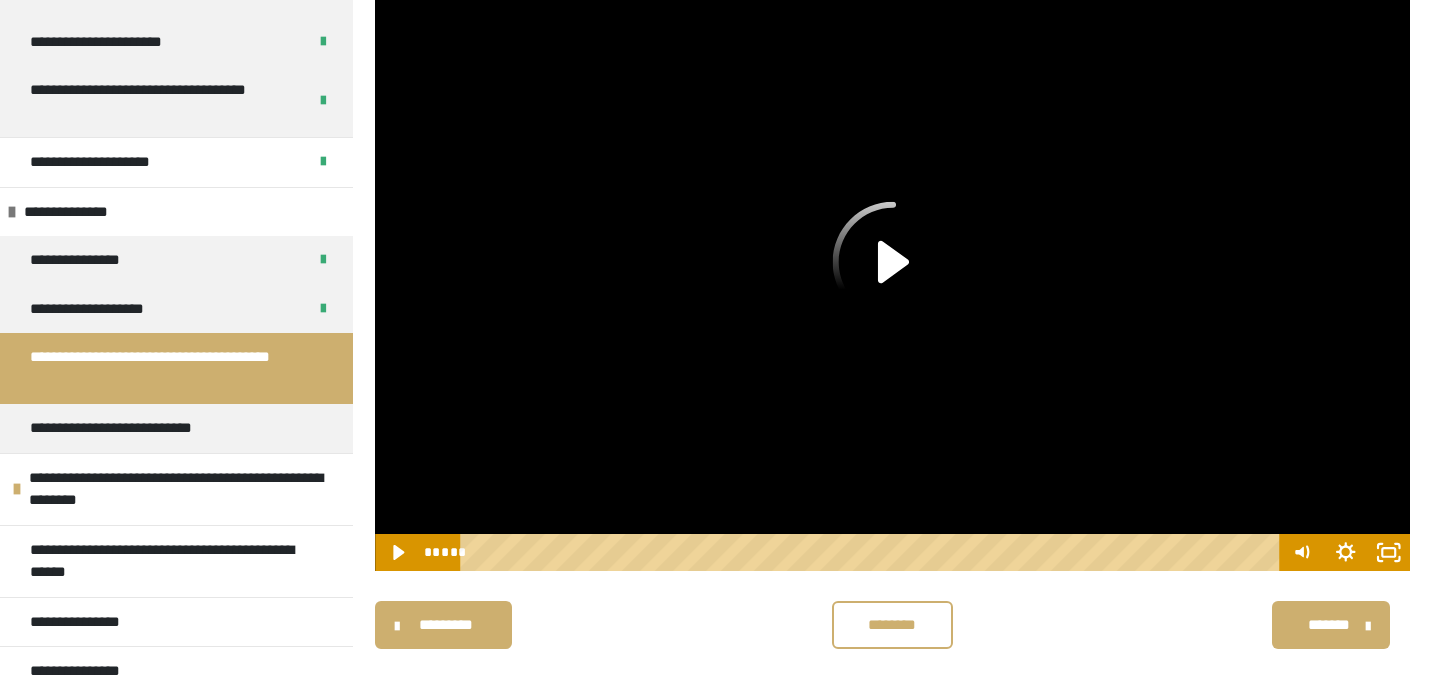 click at bounding box center (892, 281) 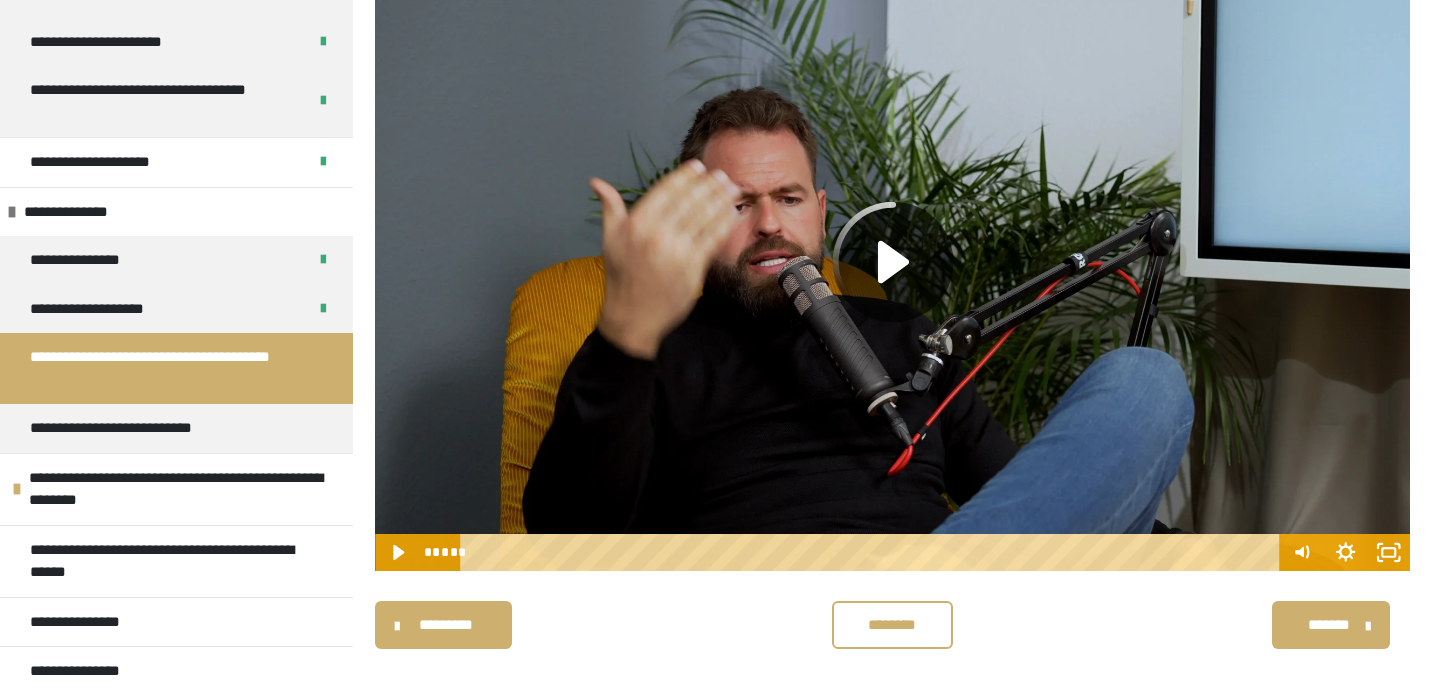click 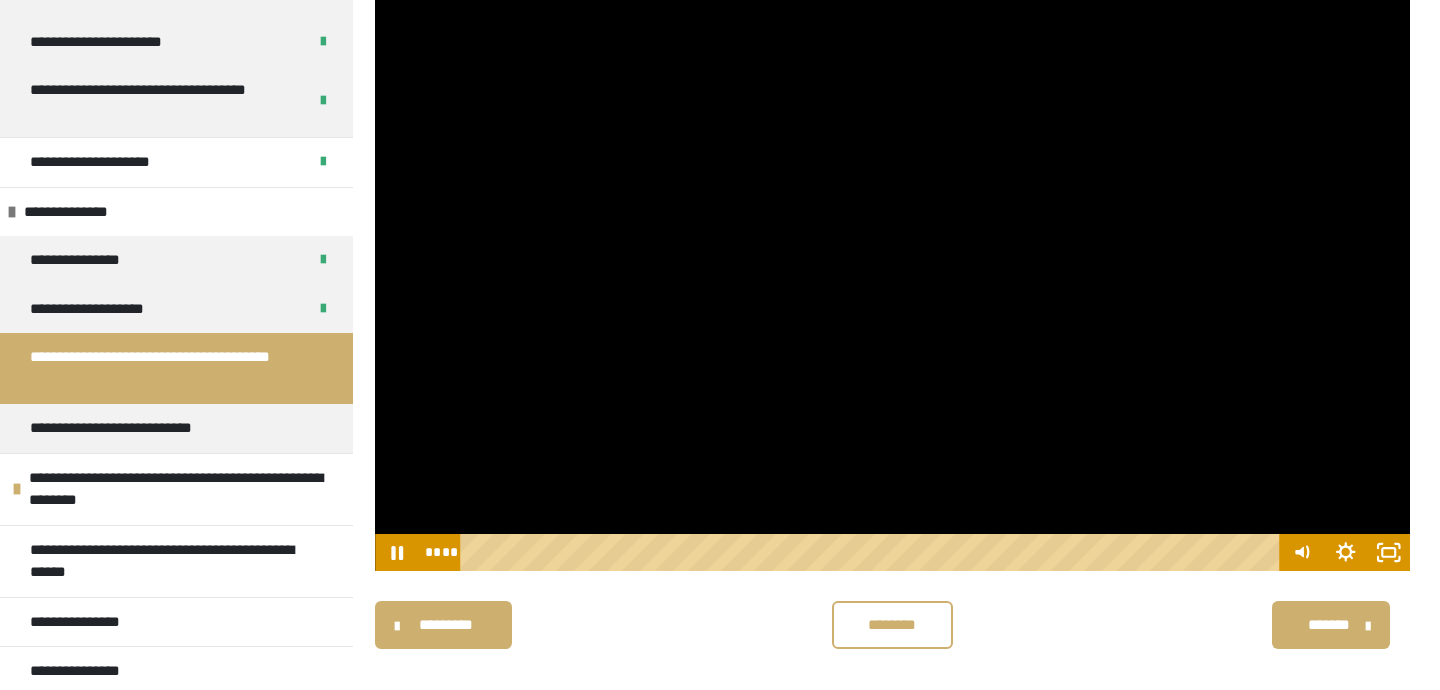 click at bounding box center [892, 281] 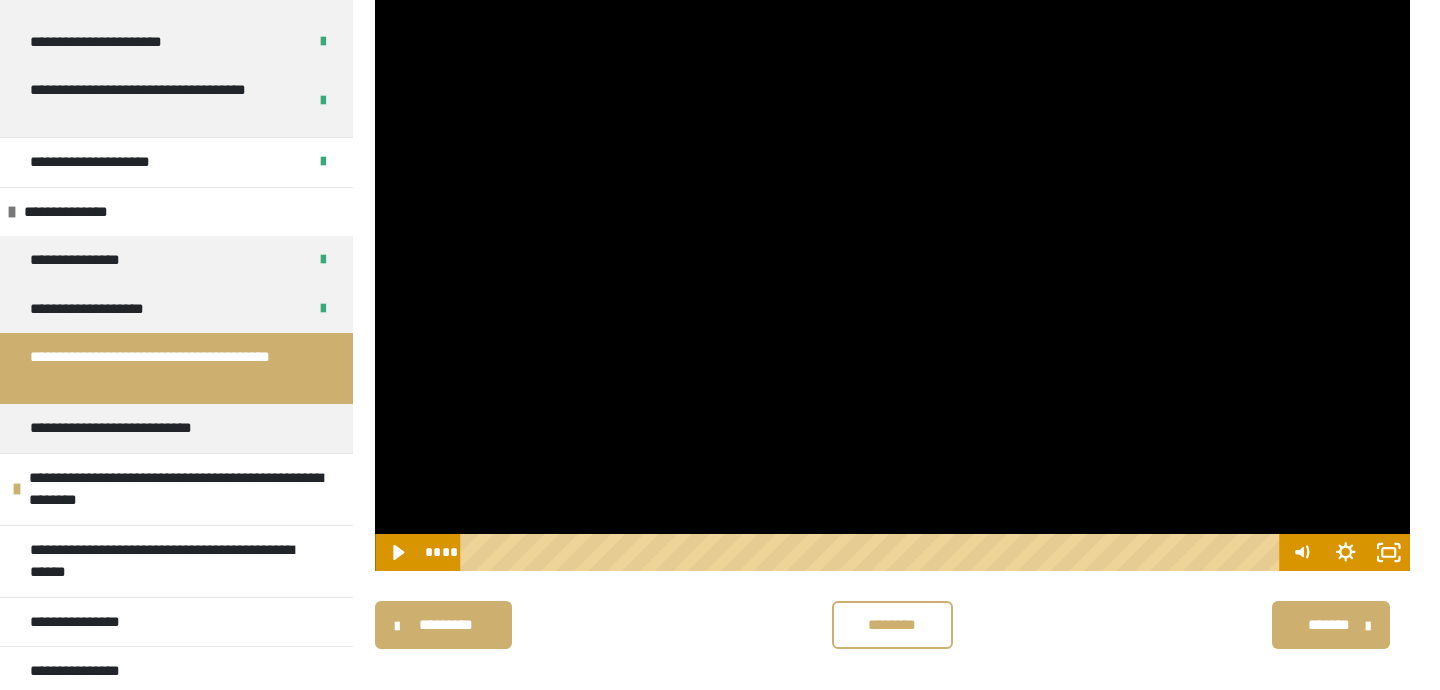 click at bounding box center (892, 281) 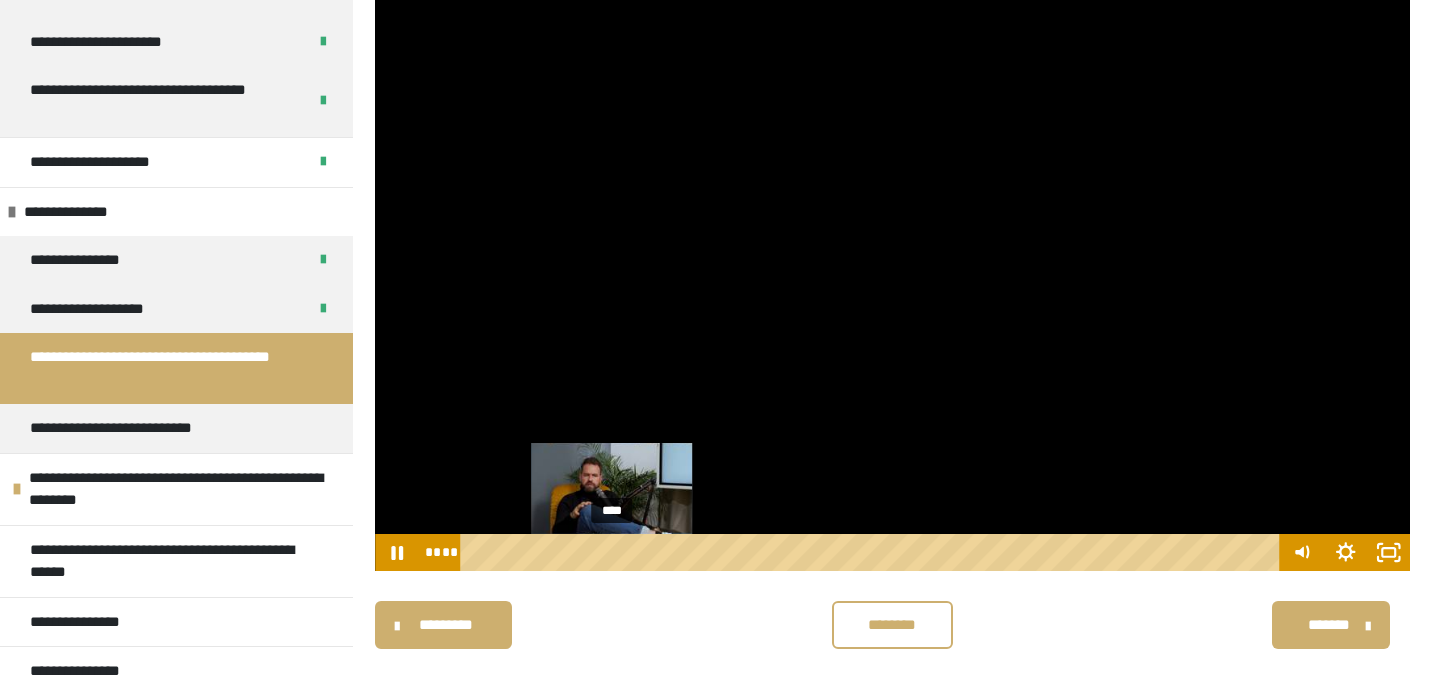 click on "****" at bounding box center [873, 552] 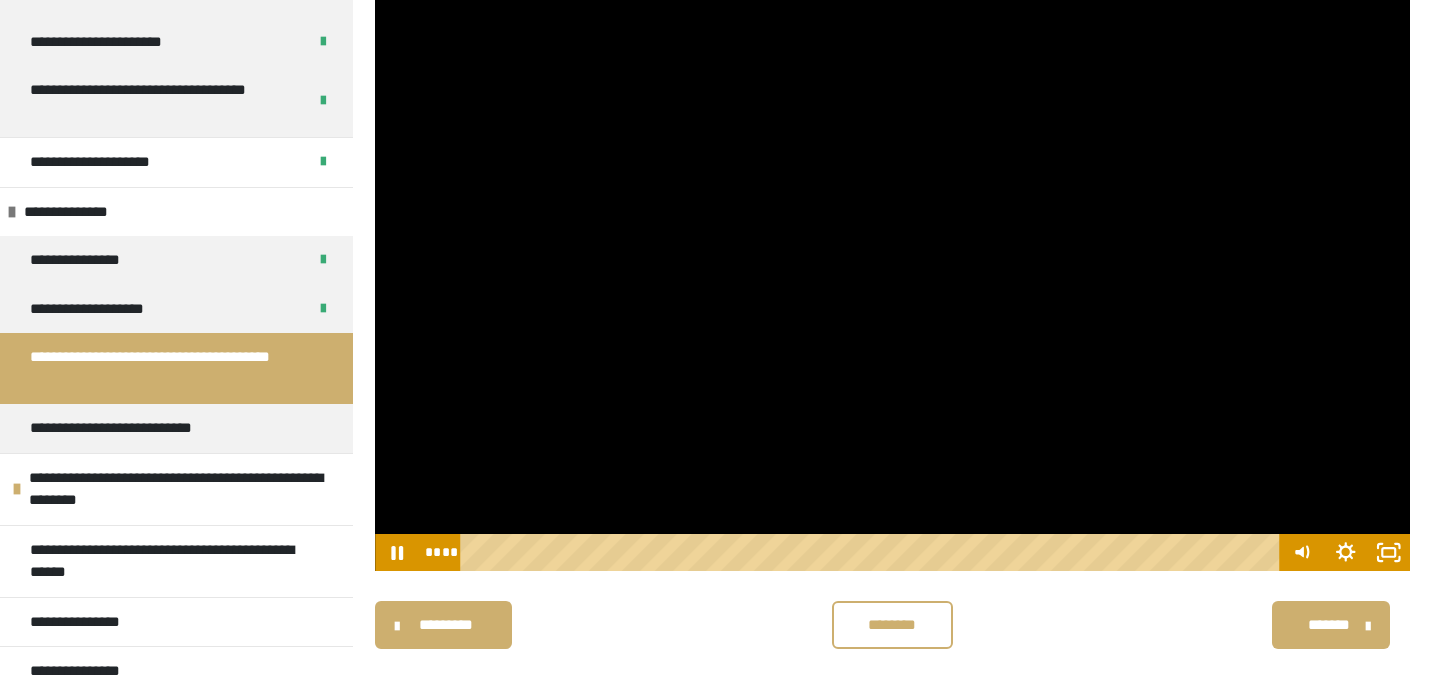click at bounding box center [892, 281] 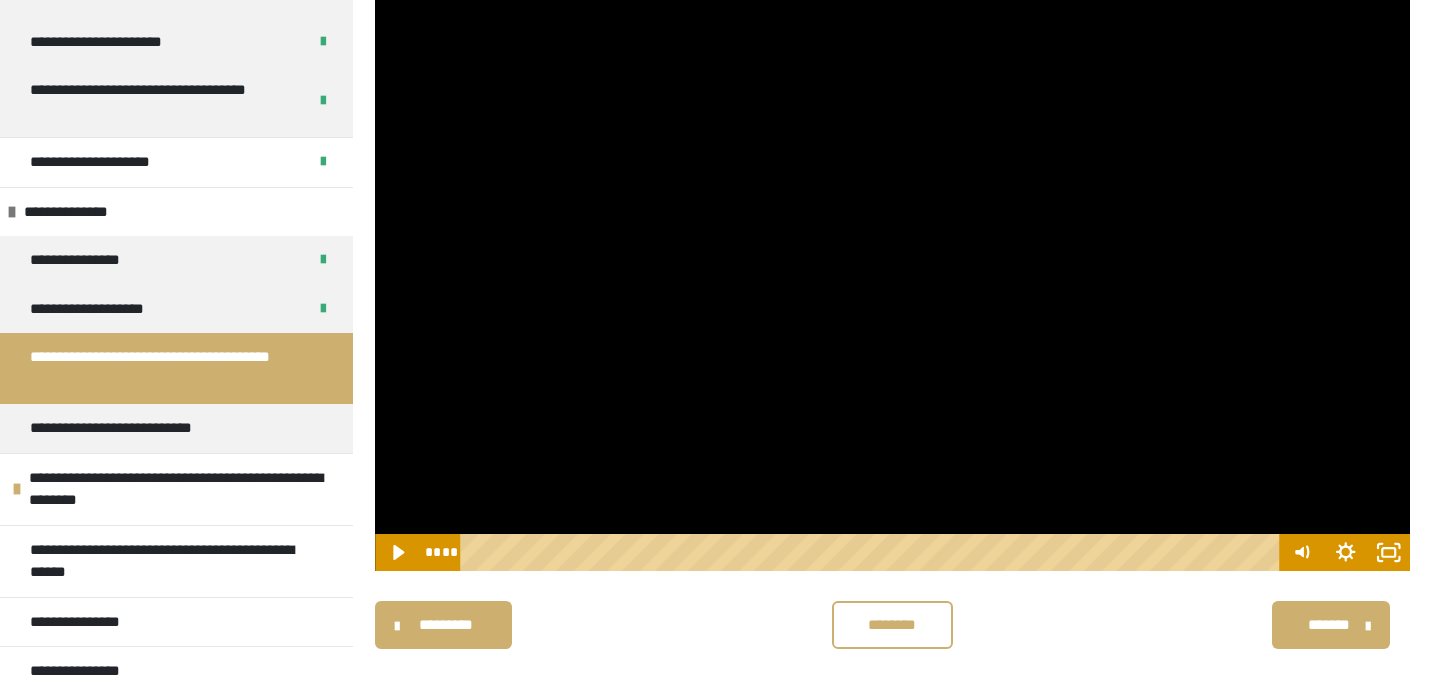 click at bounding box center [892, 281] 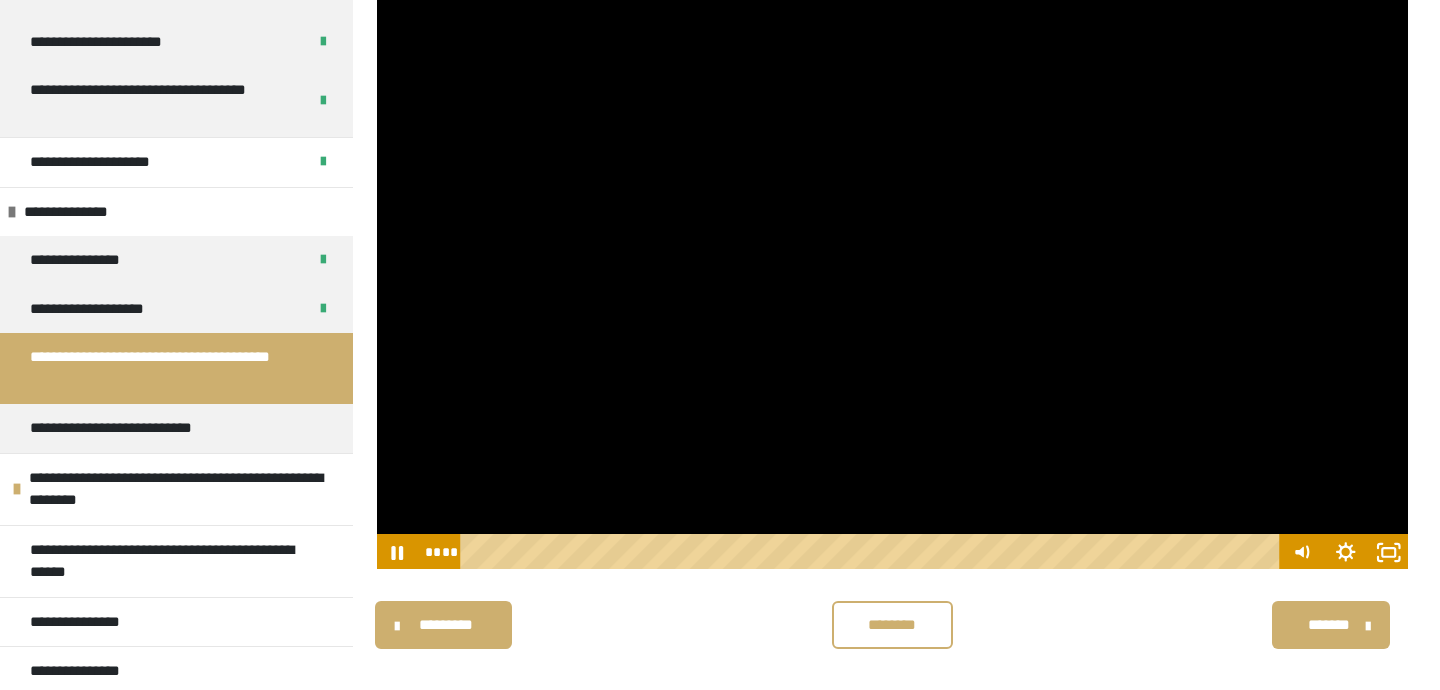 click at bounding box center (892, 281) 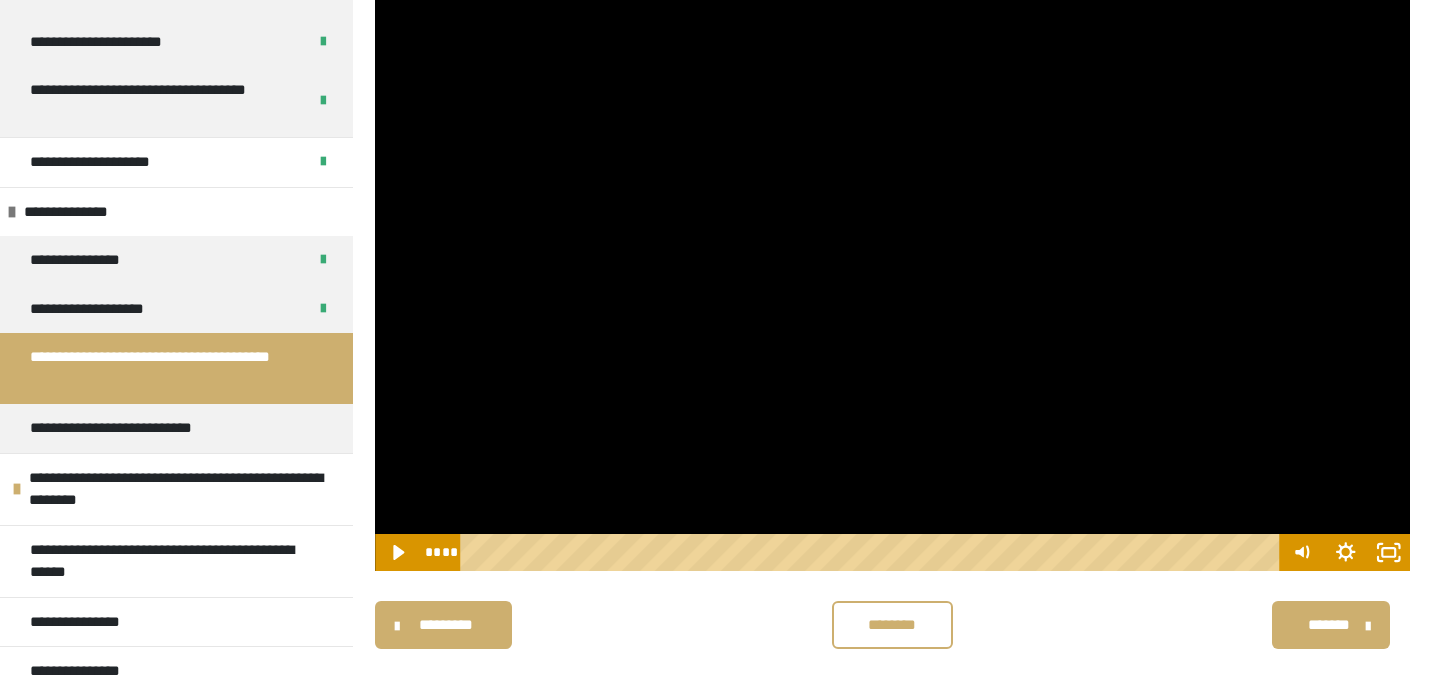 click at bounding box center (892, 281) 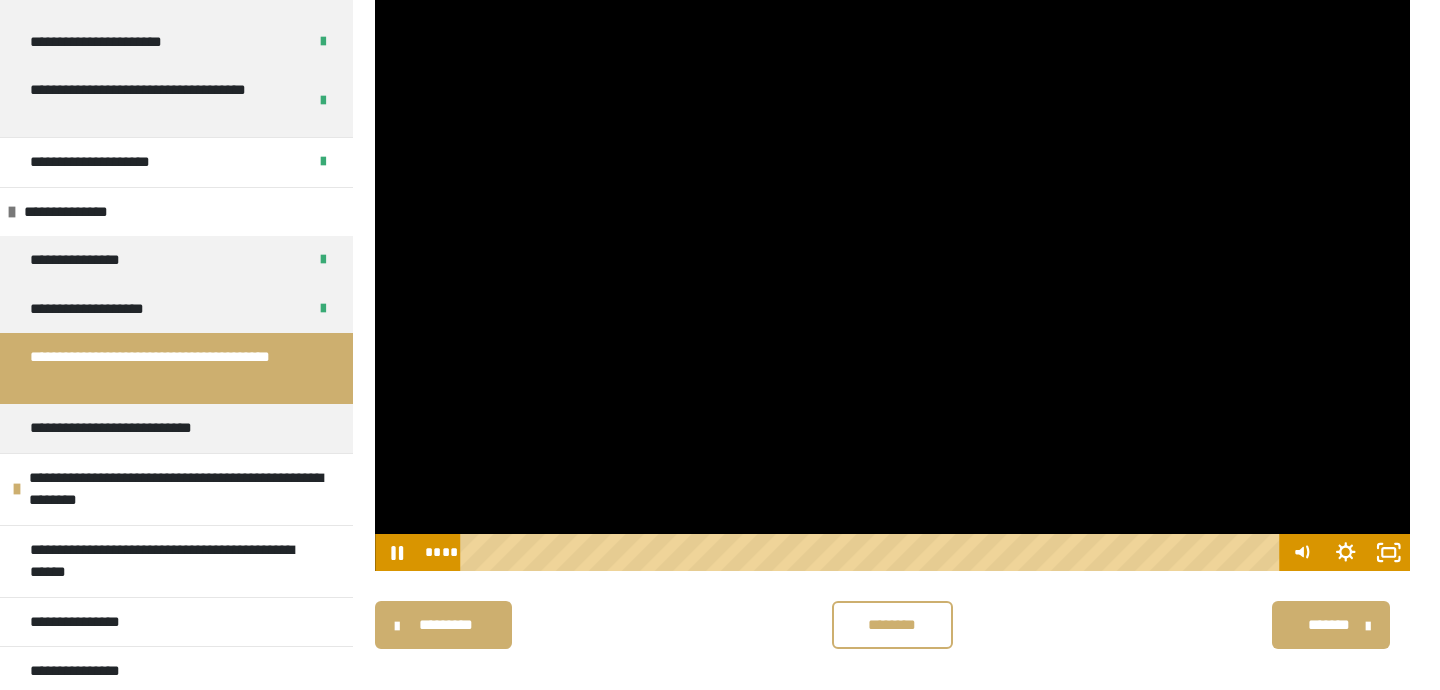 click at bounding box center [892, 281] 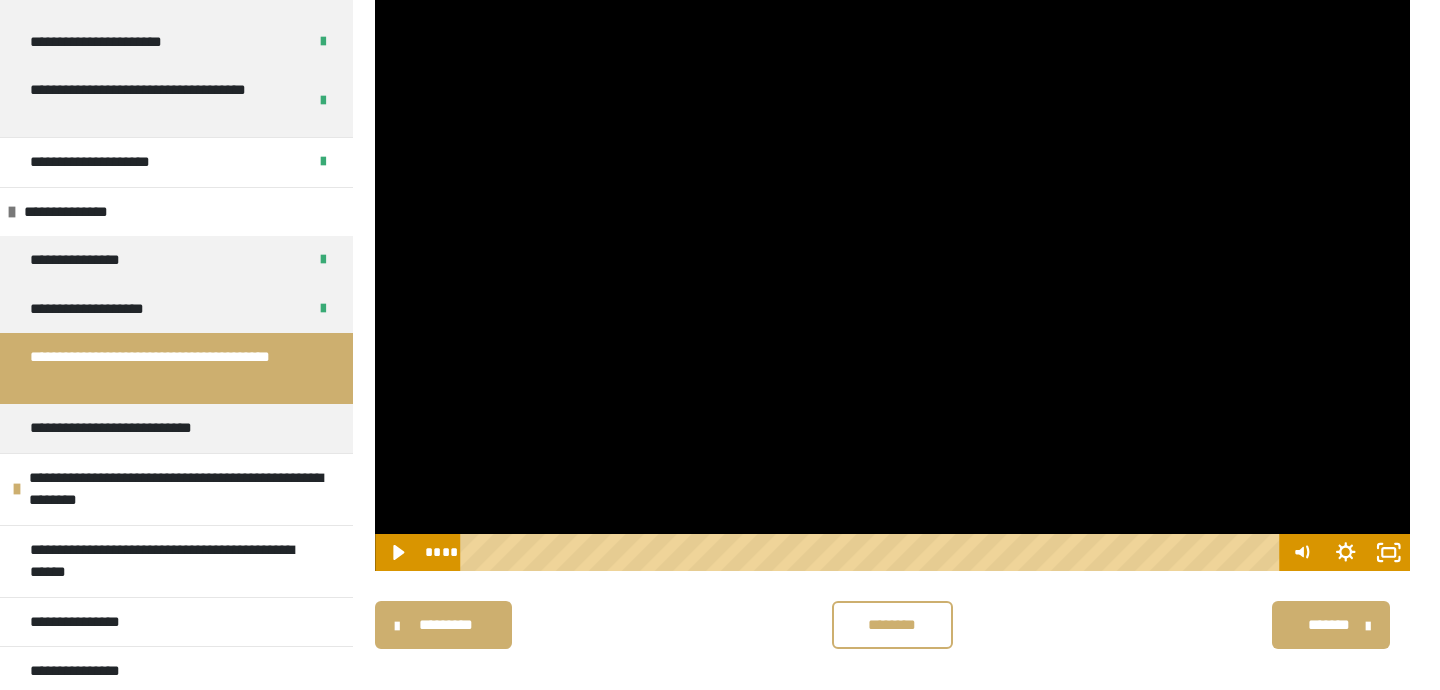 click at bounding box center (892, 281) 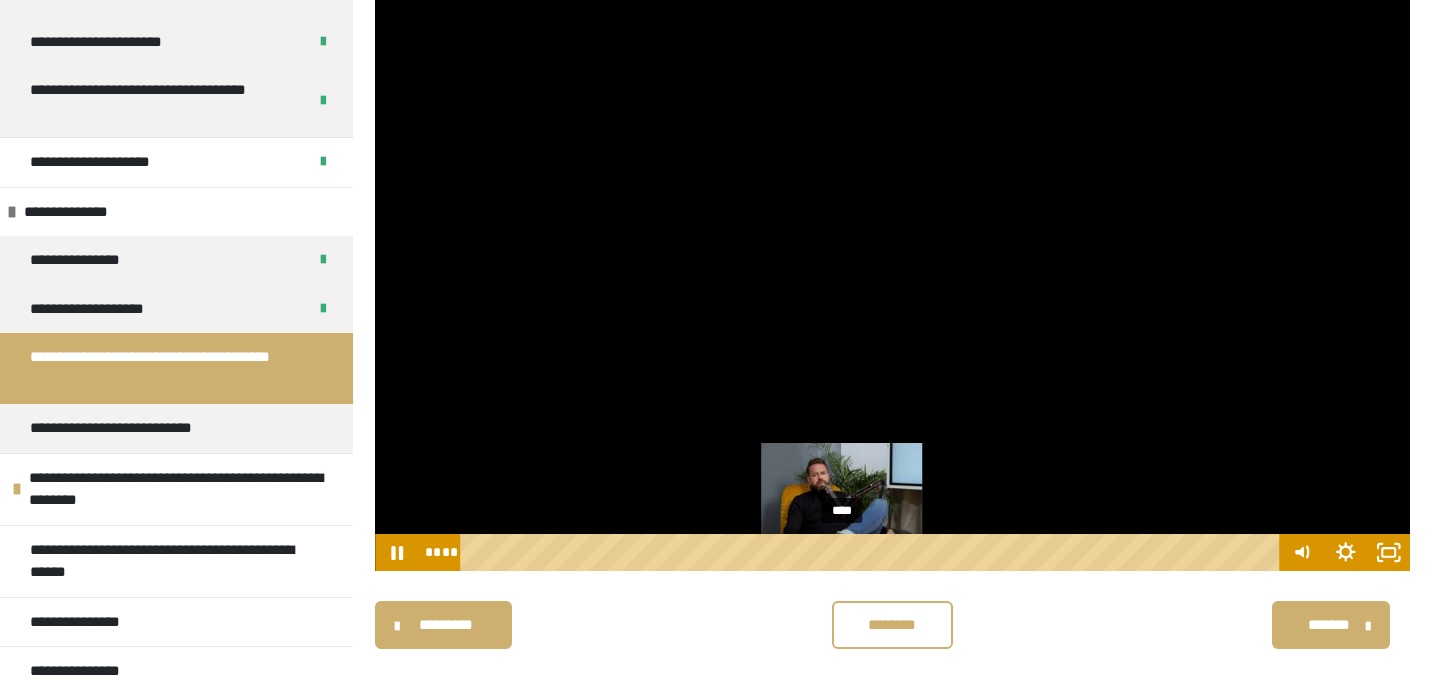 click on "****" at bounding box center [873, 552] 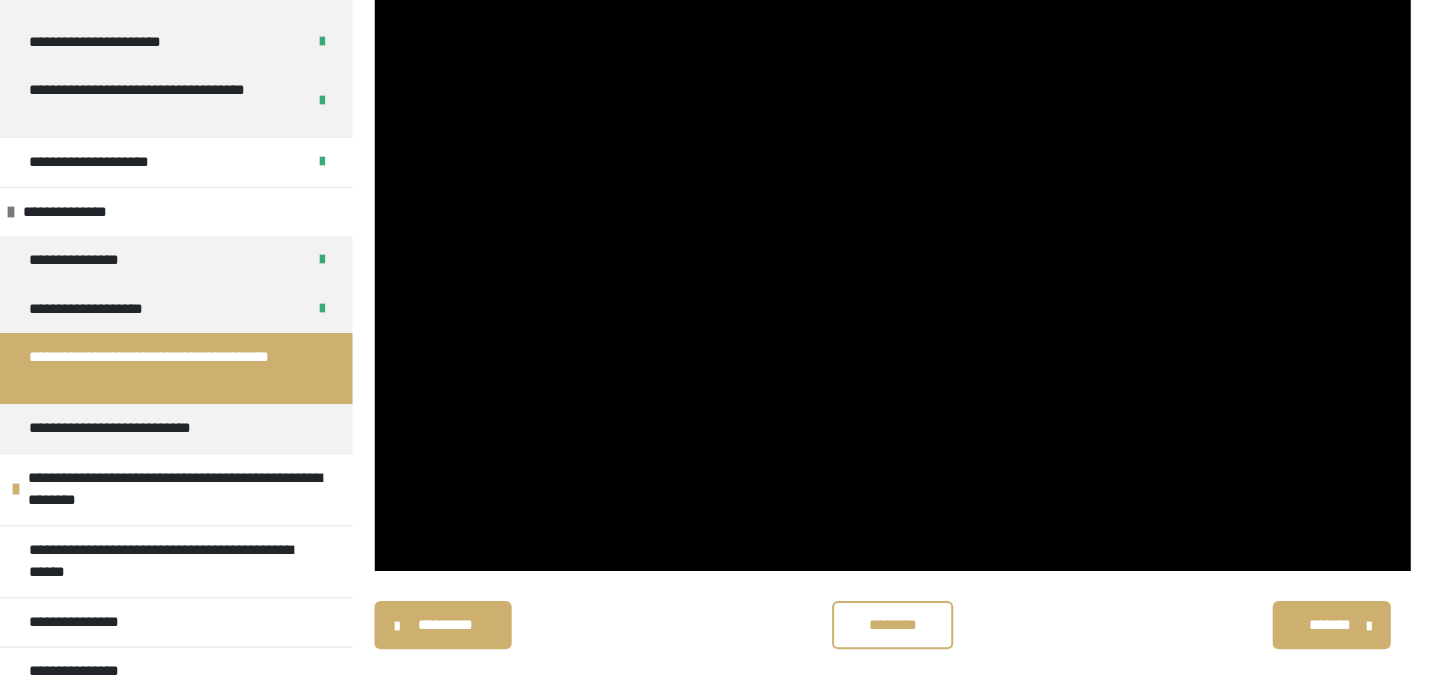 scroll, scrollTop: 234, scrollLeft: 0, axis: vertical 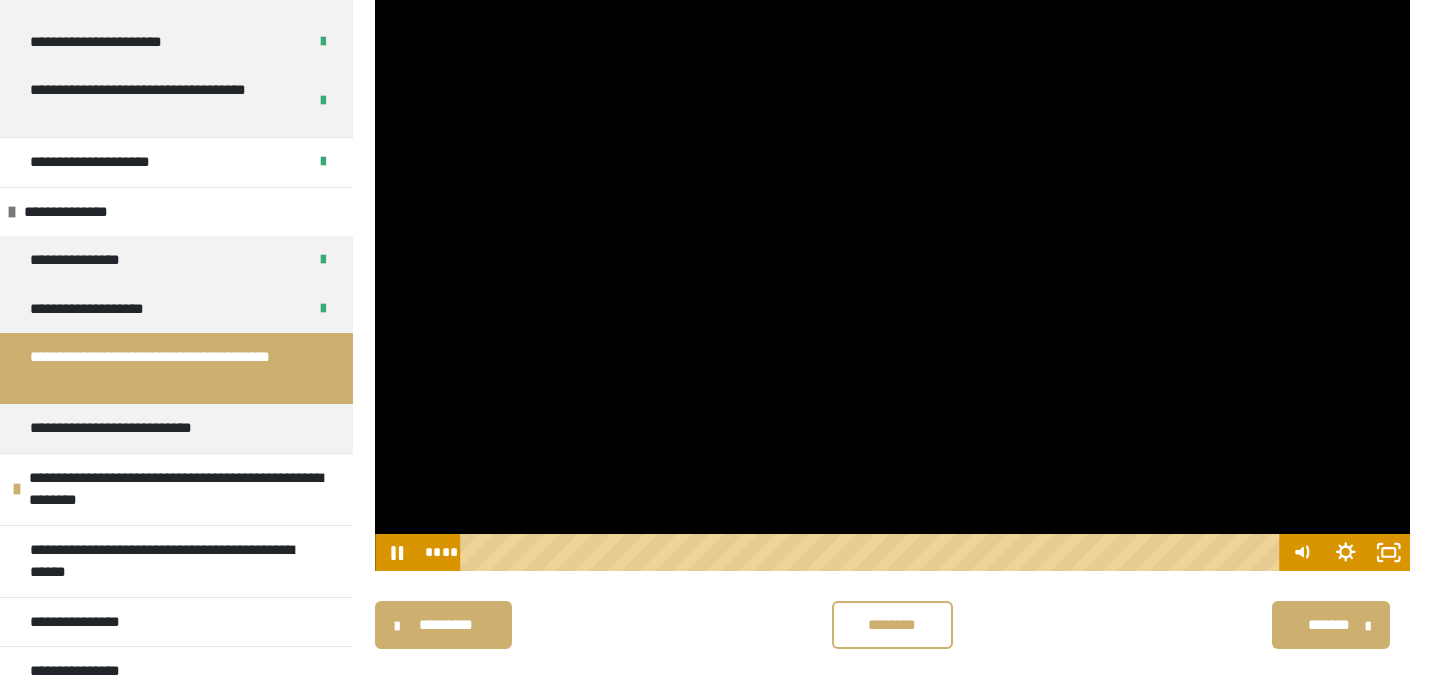 click at bounding box center (892, 281) 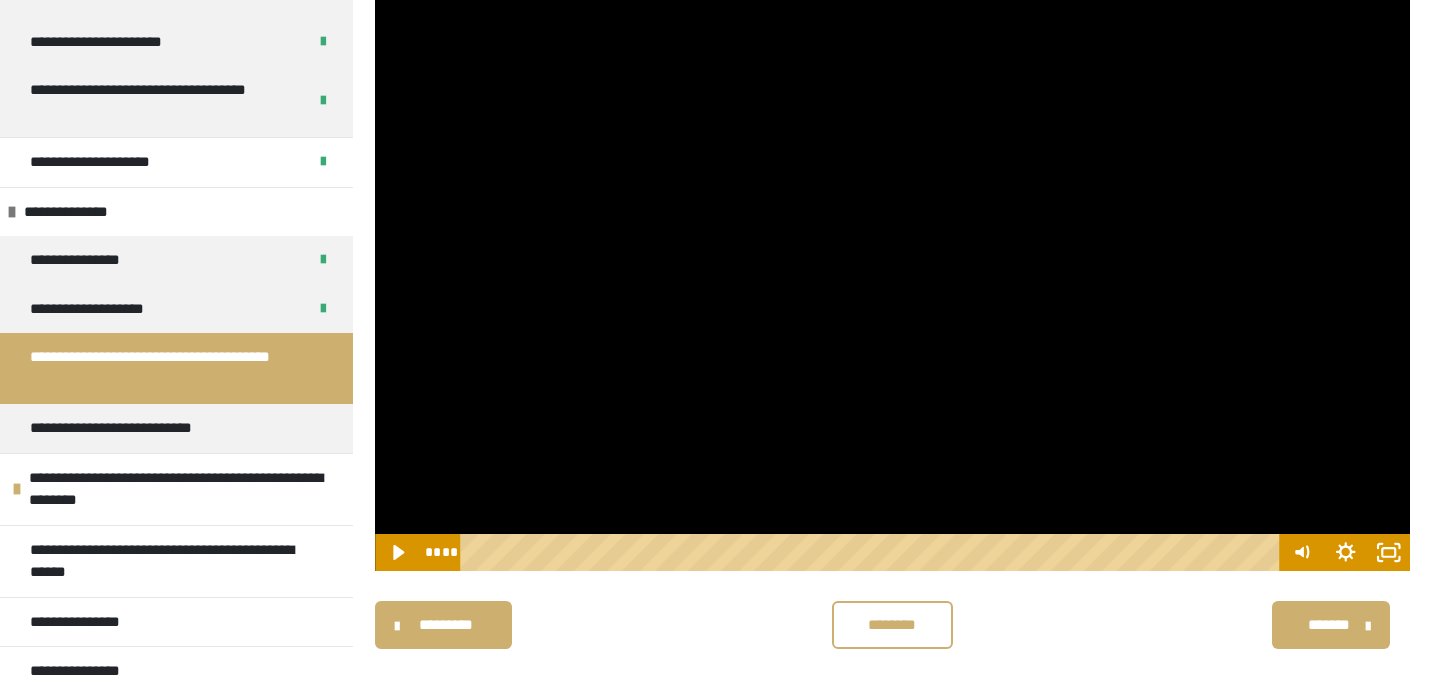 click at bounding box center [892, 281] 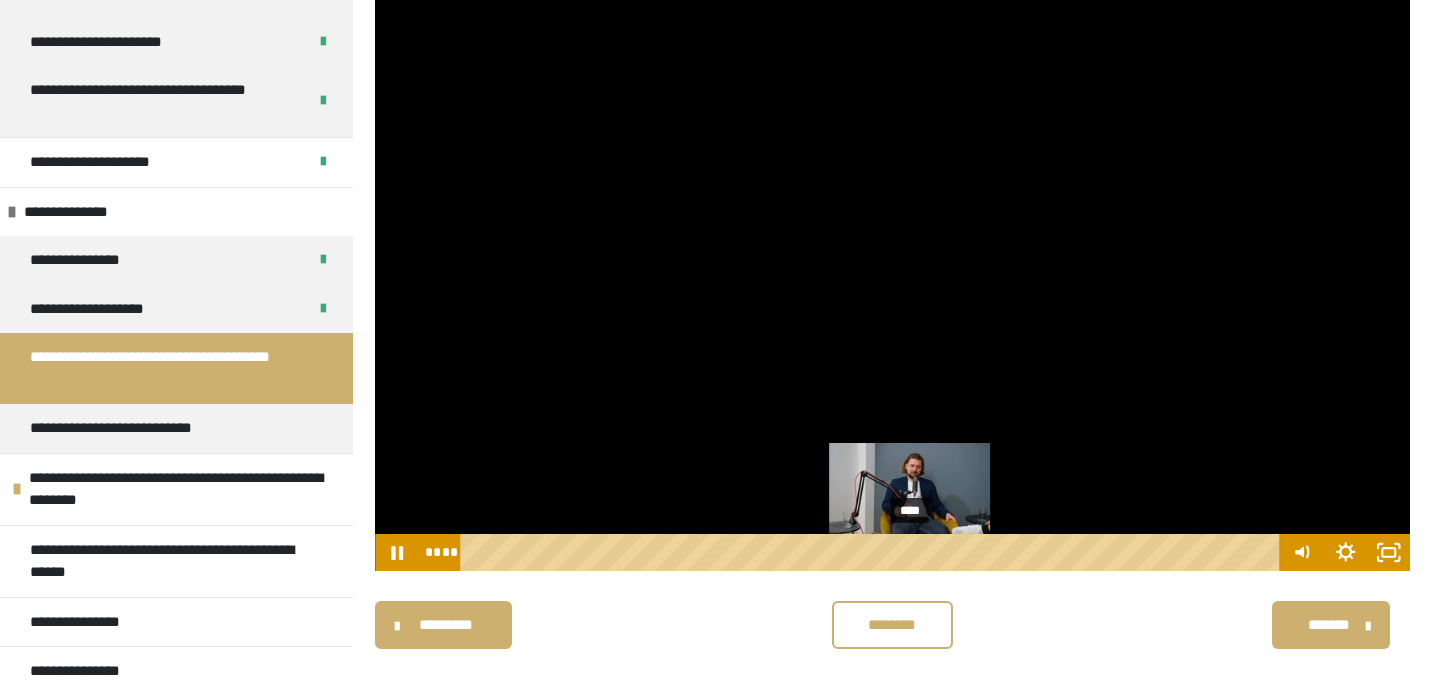click on "****" at bounding box center [873, 552] 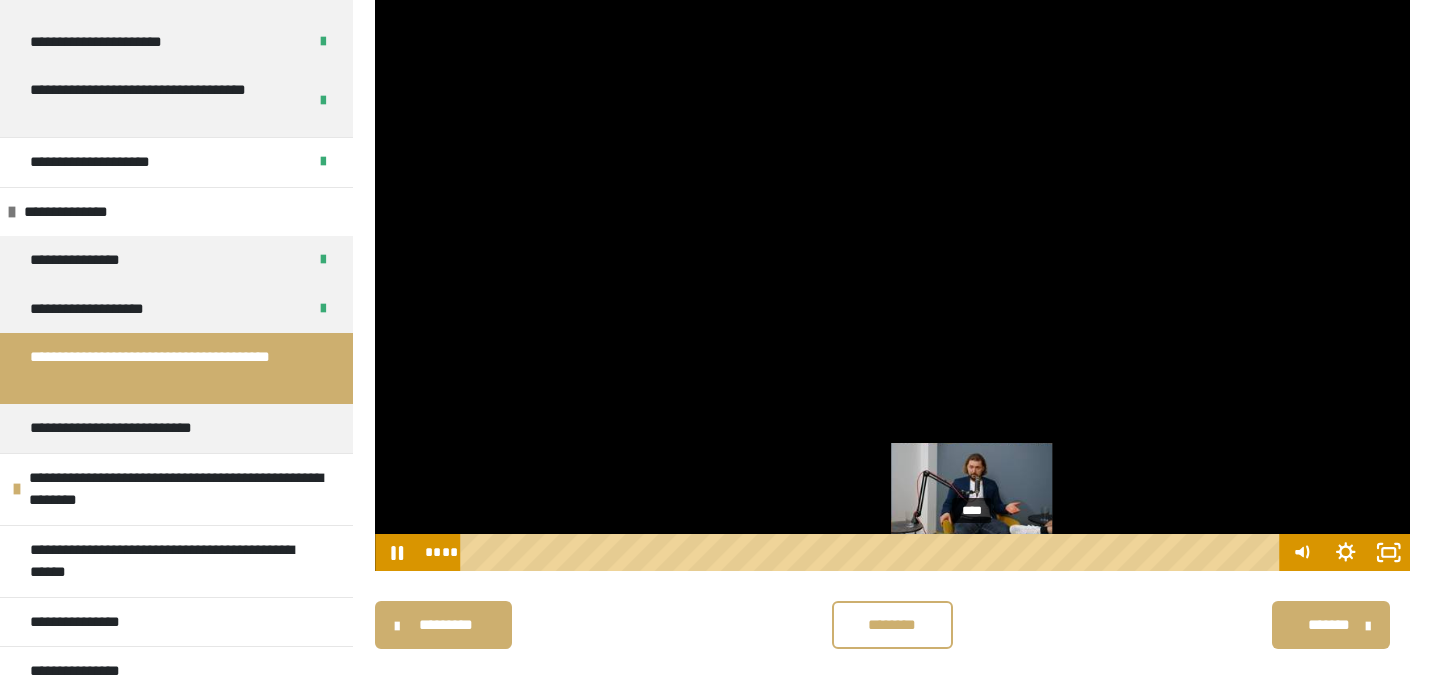 click on "****" at bounding box center [873, 552] 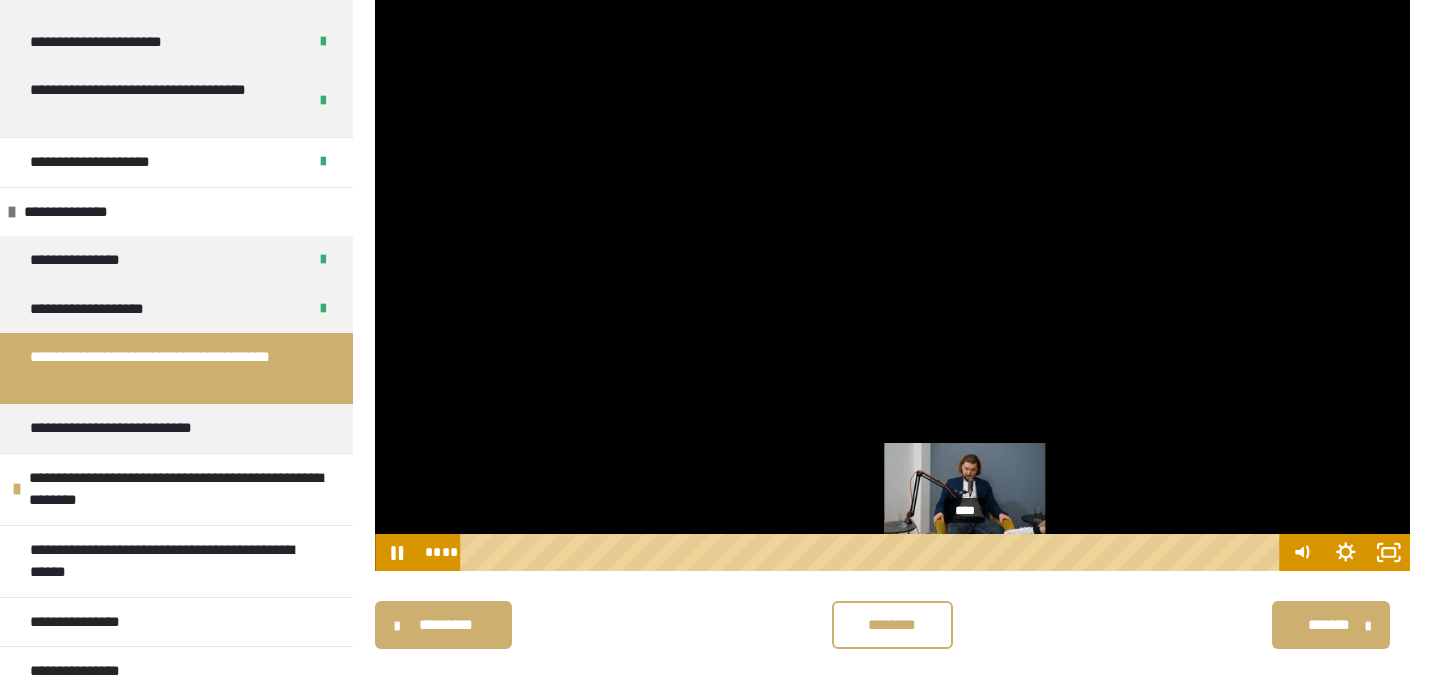click on "****" at bounding box center (873, 552) 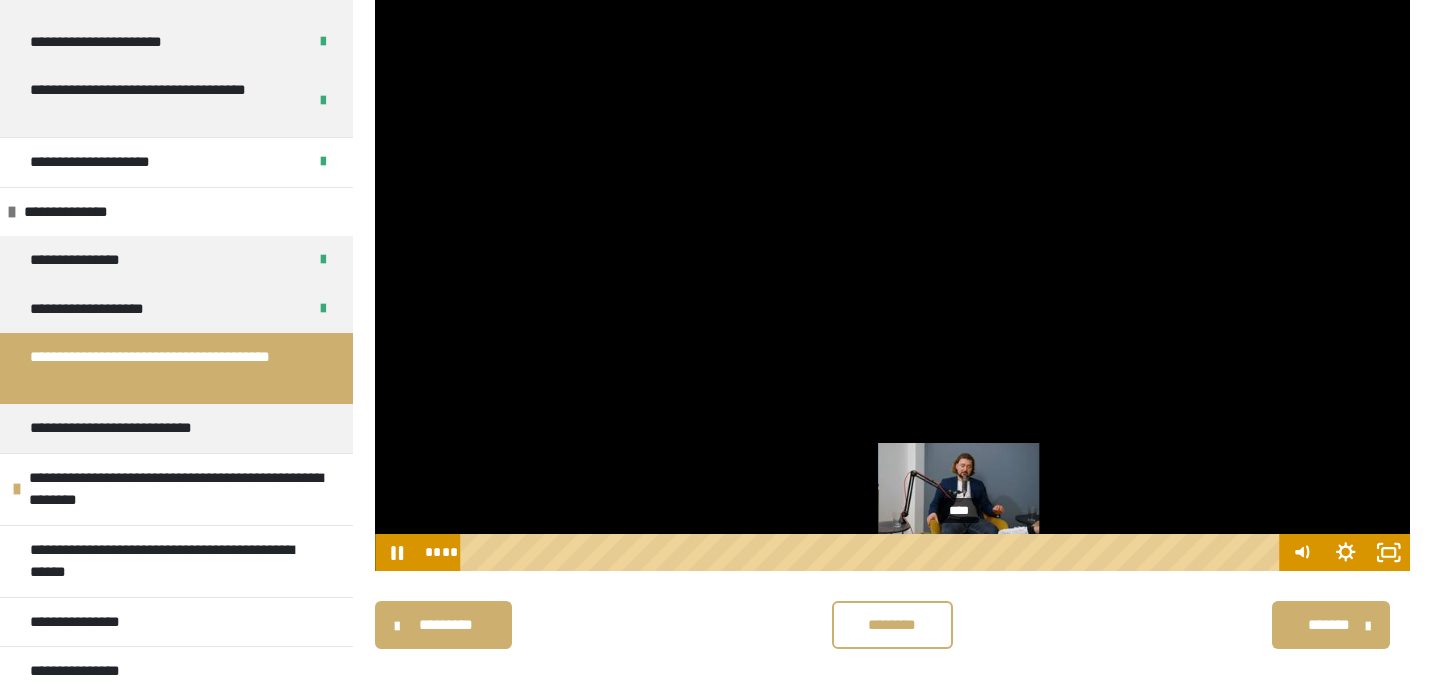 click at bounding box center (959, 553) 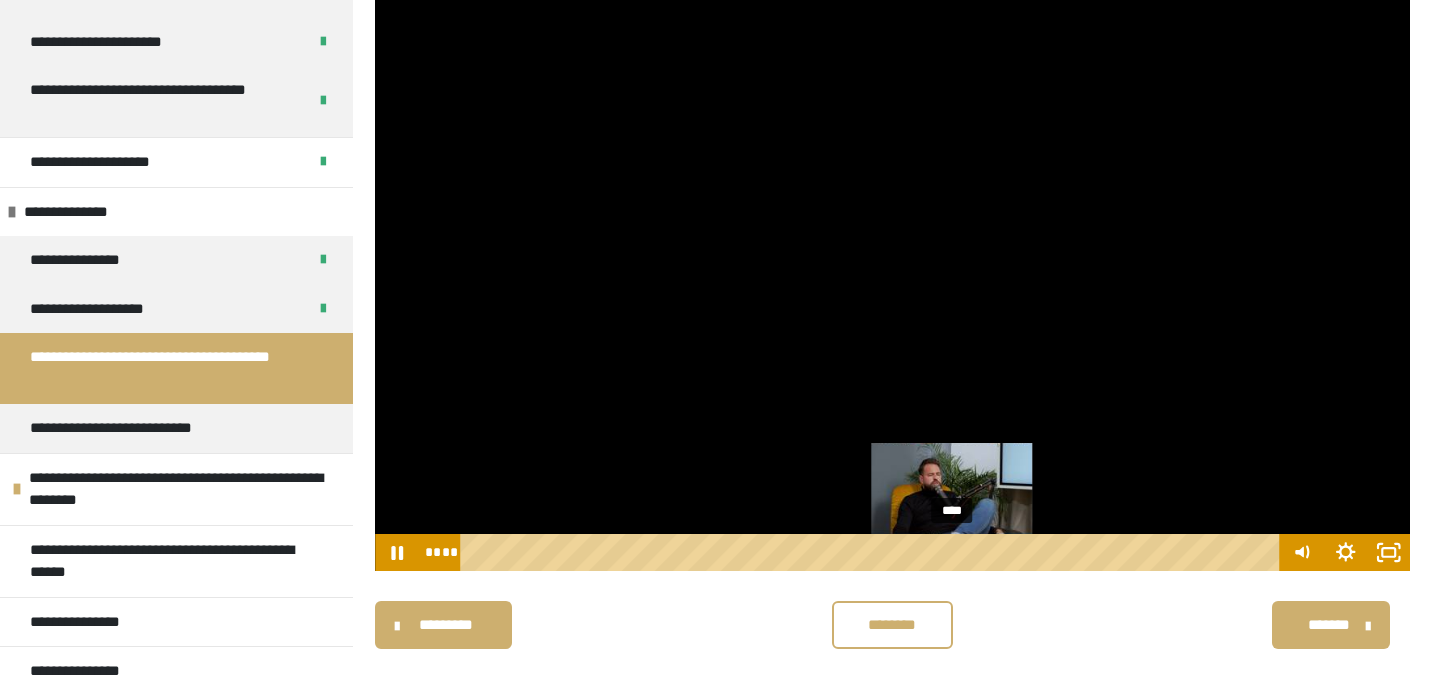 click on "****" at bounding box center (873, 552) 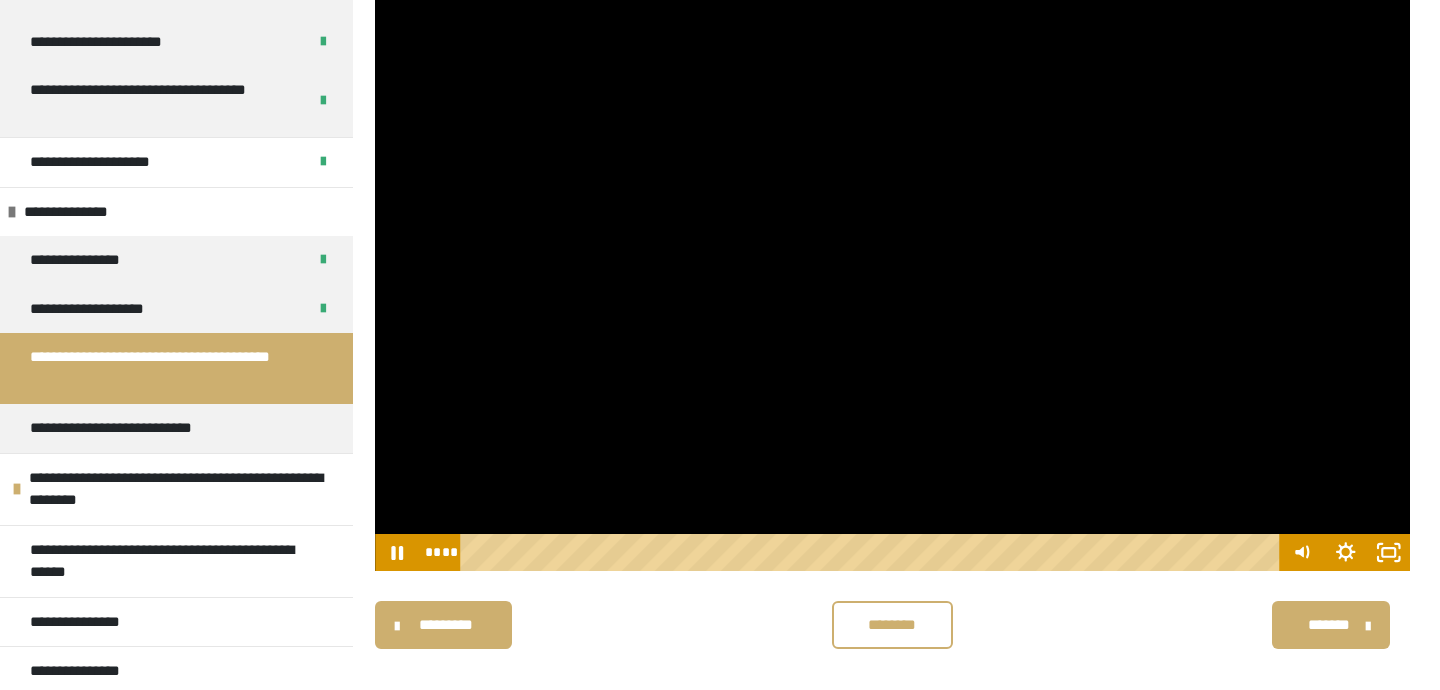 click on "********* ******** *******" at bounding box center [892, 625] 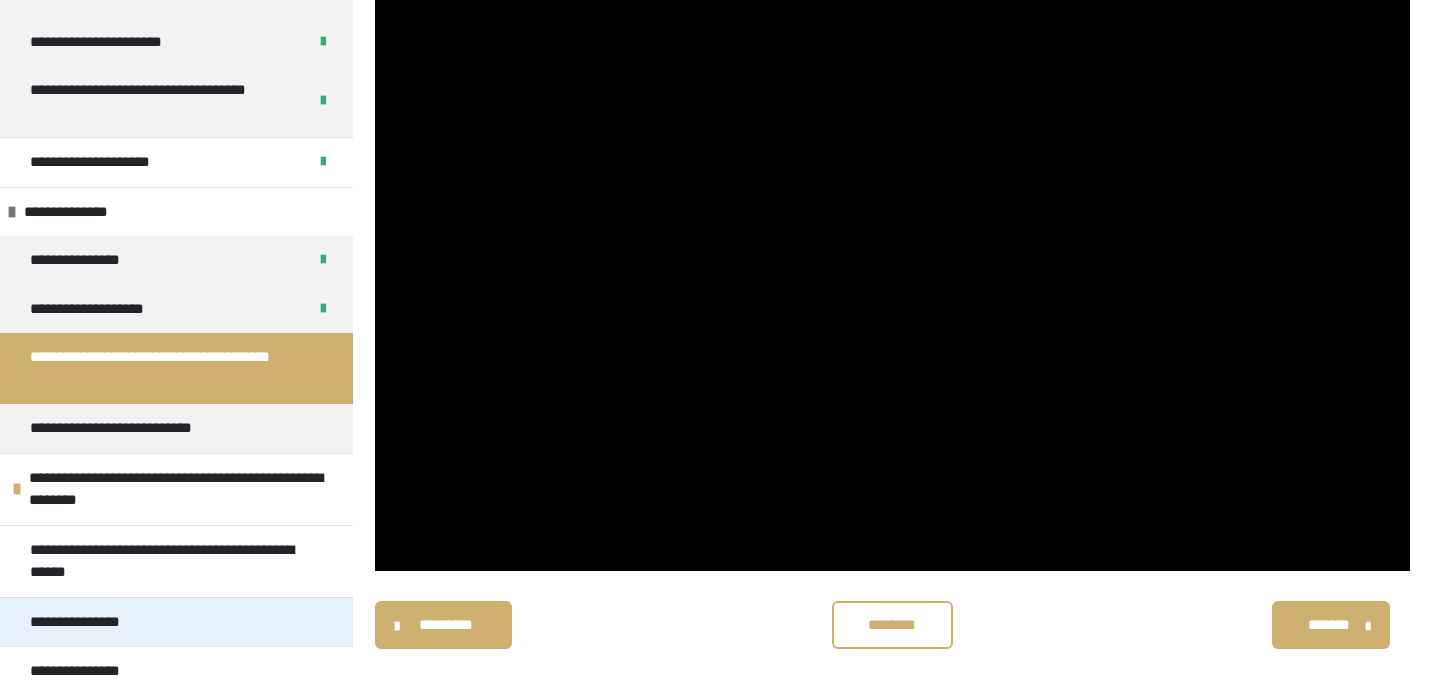 scroll, scrollTop: 253, scrollLeft: 0, axis: vertical 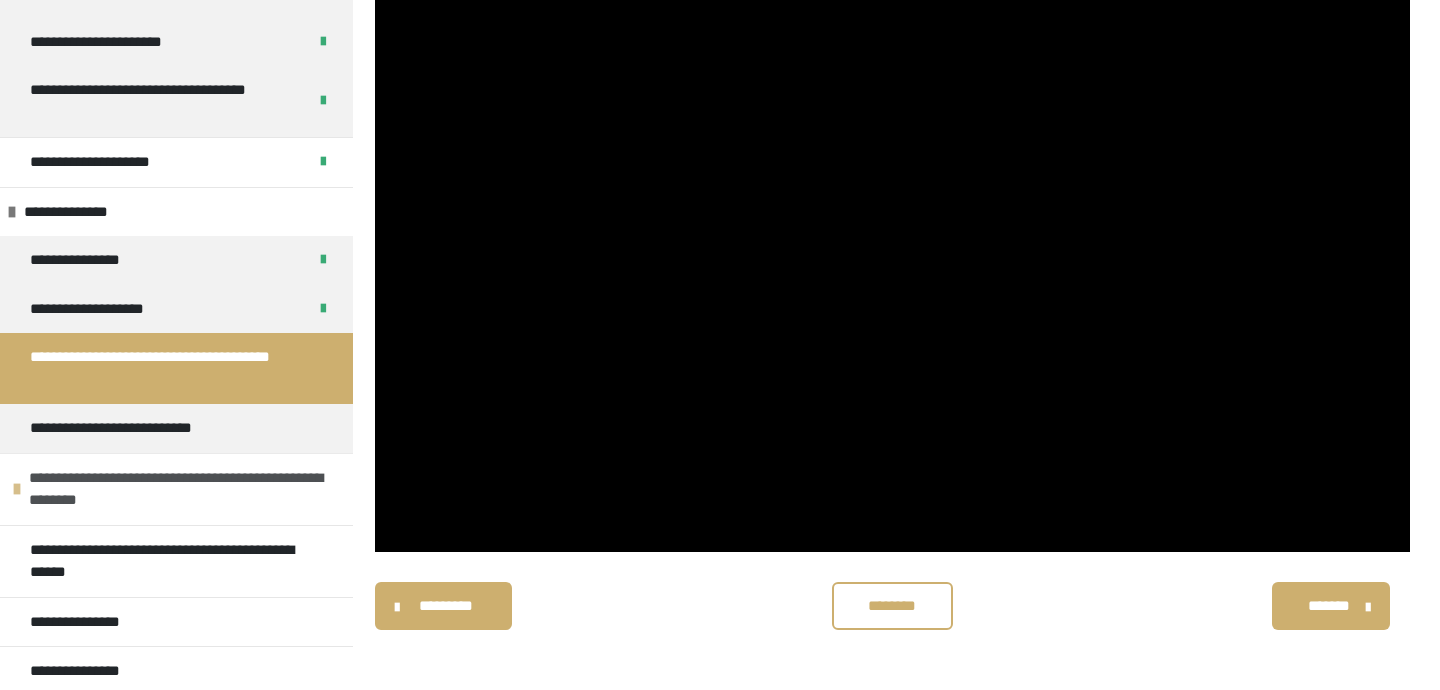 click at bounding box center (17, 489) 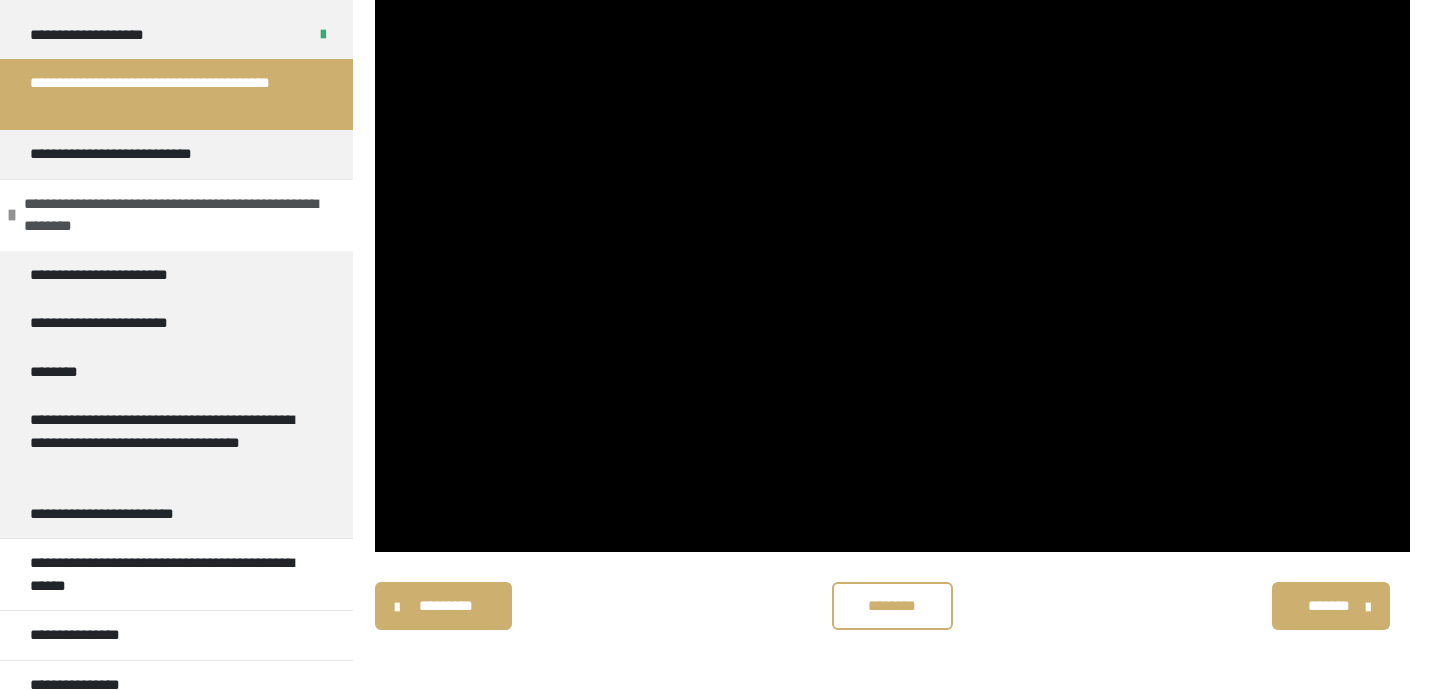 scroll, scrollTop: 1443, scrollLeft: 0, axis: vertical 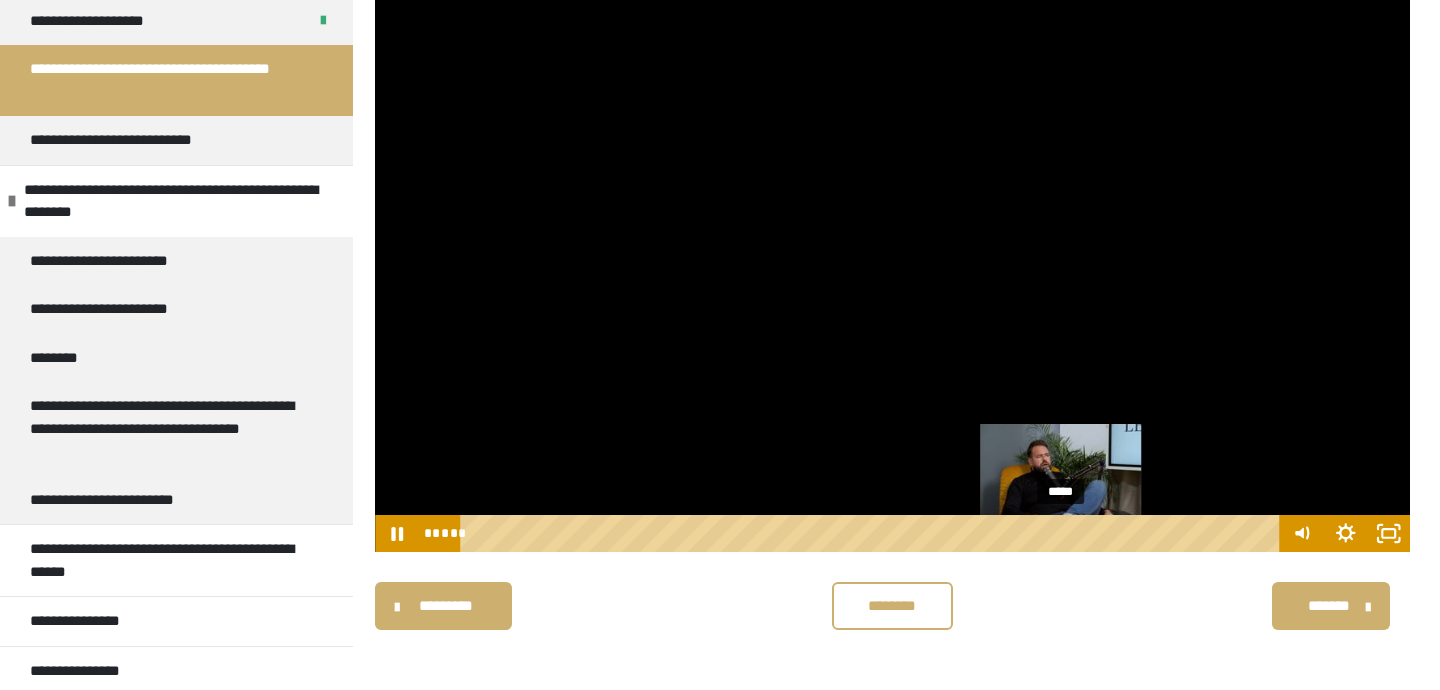 click at bounding box center (1064, 534) 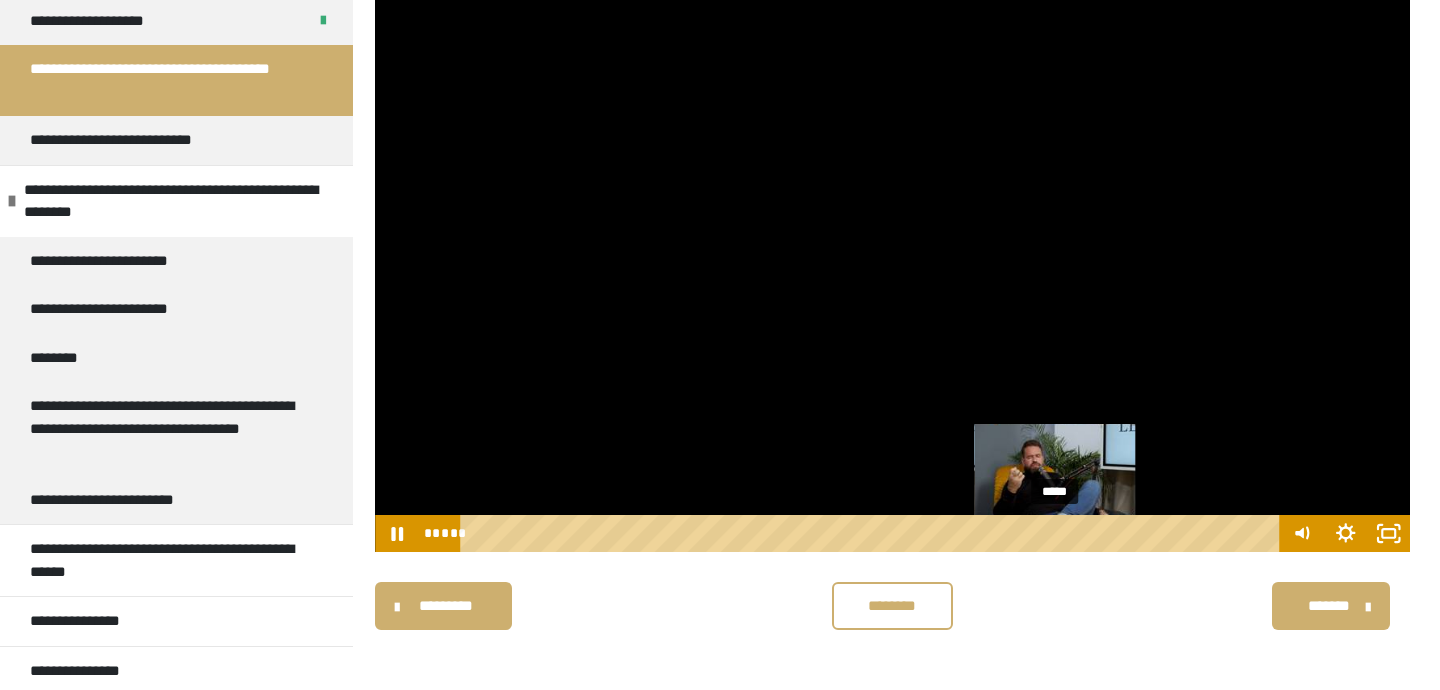 click at bounding box center [1055, 534] 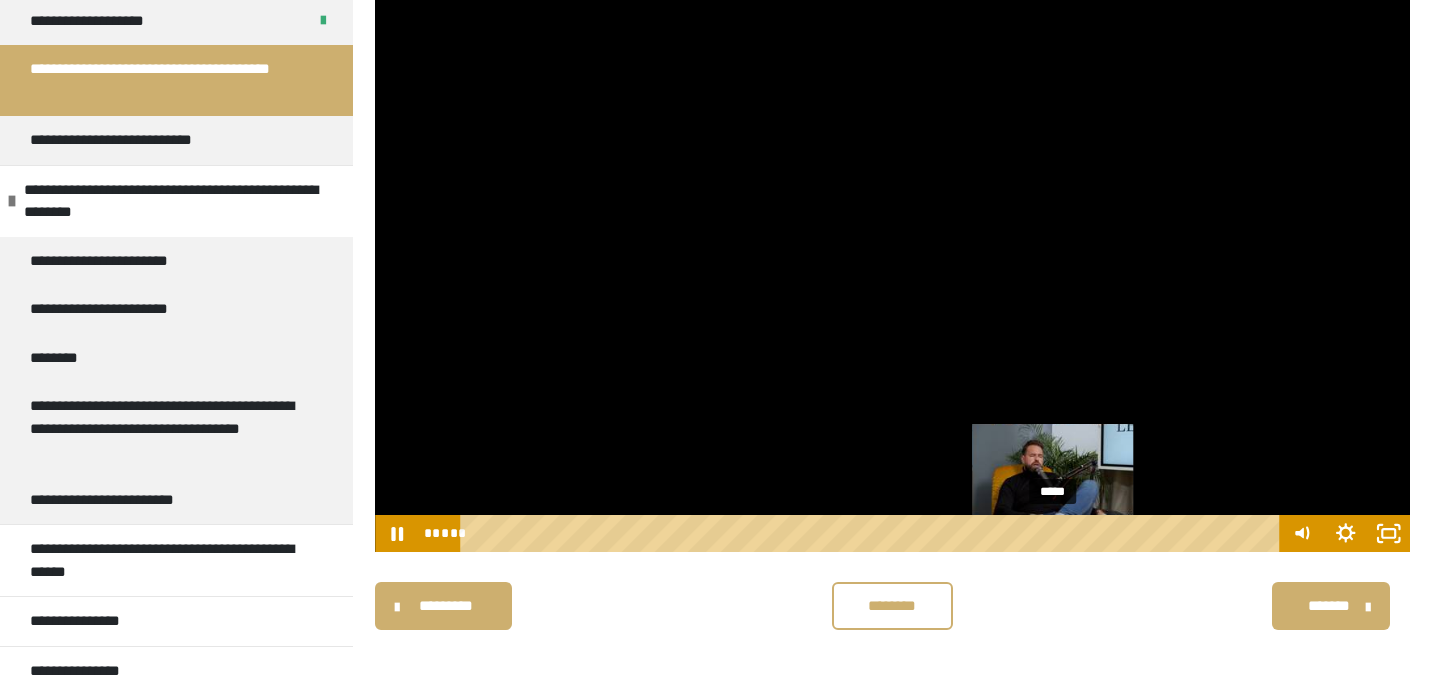 click at bounding box center (1053, 534) 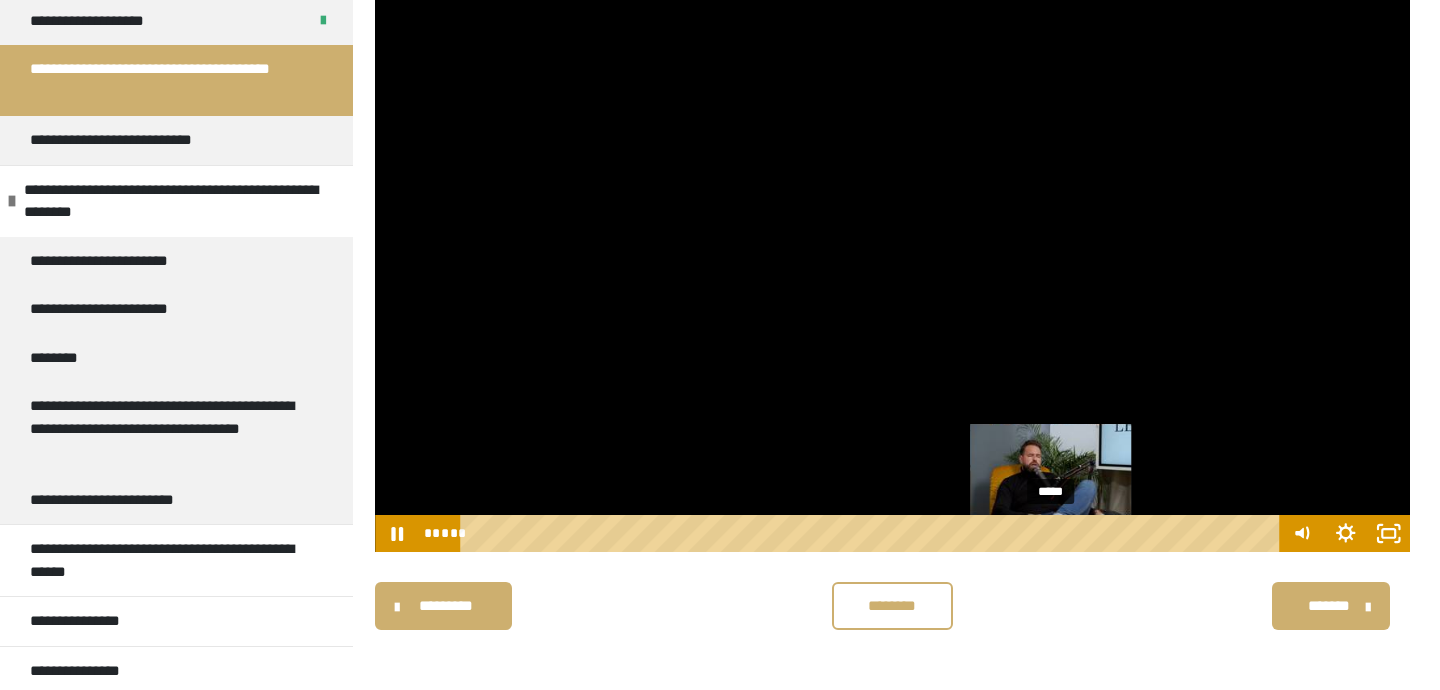 click at bounding box center [1054, 534] 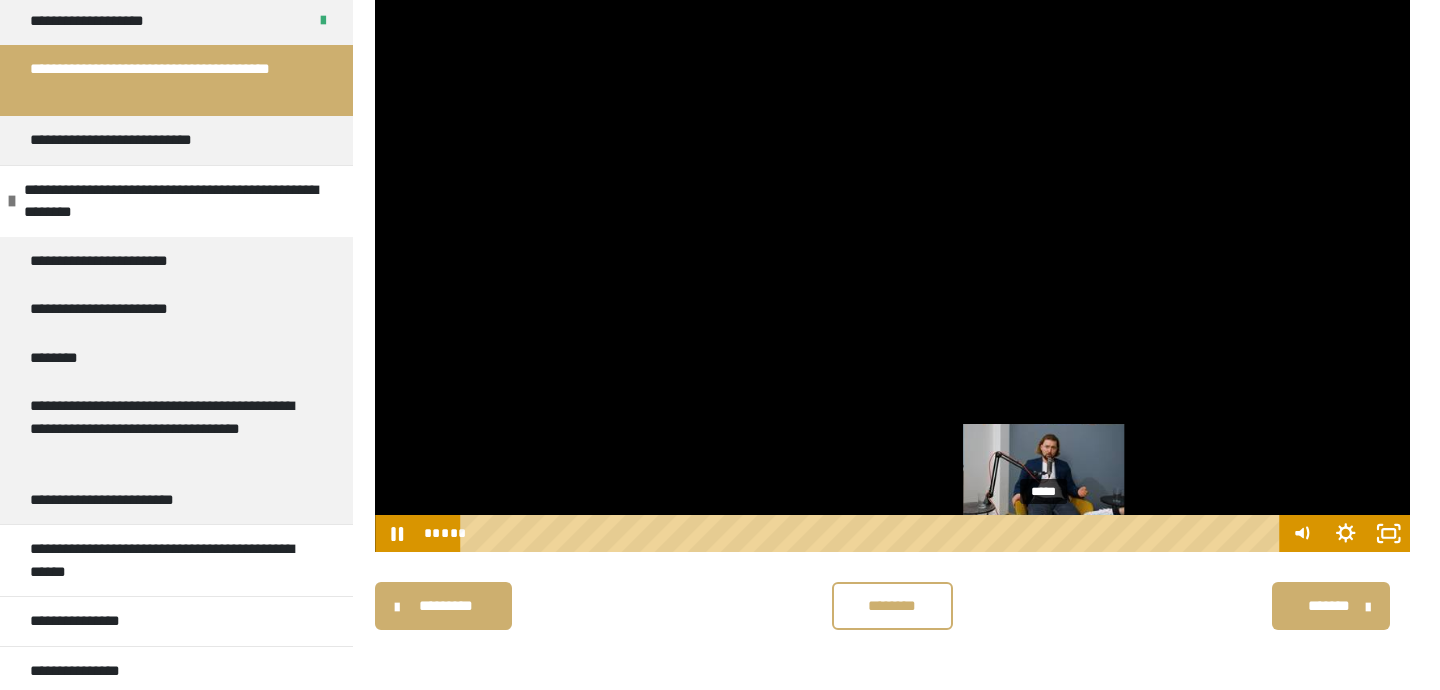 click on "*****" at bounding box center (873, 533) 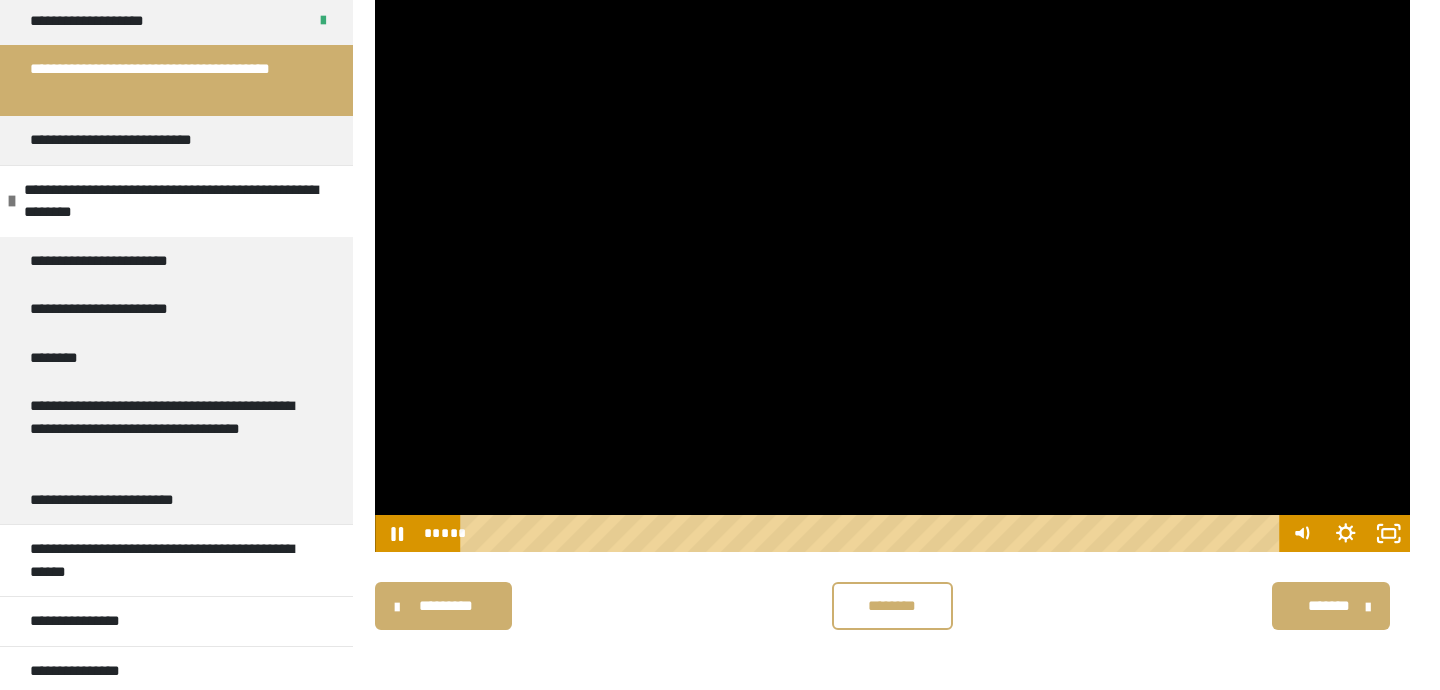 click at bounding box center [892, 262] 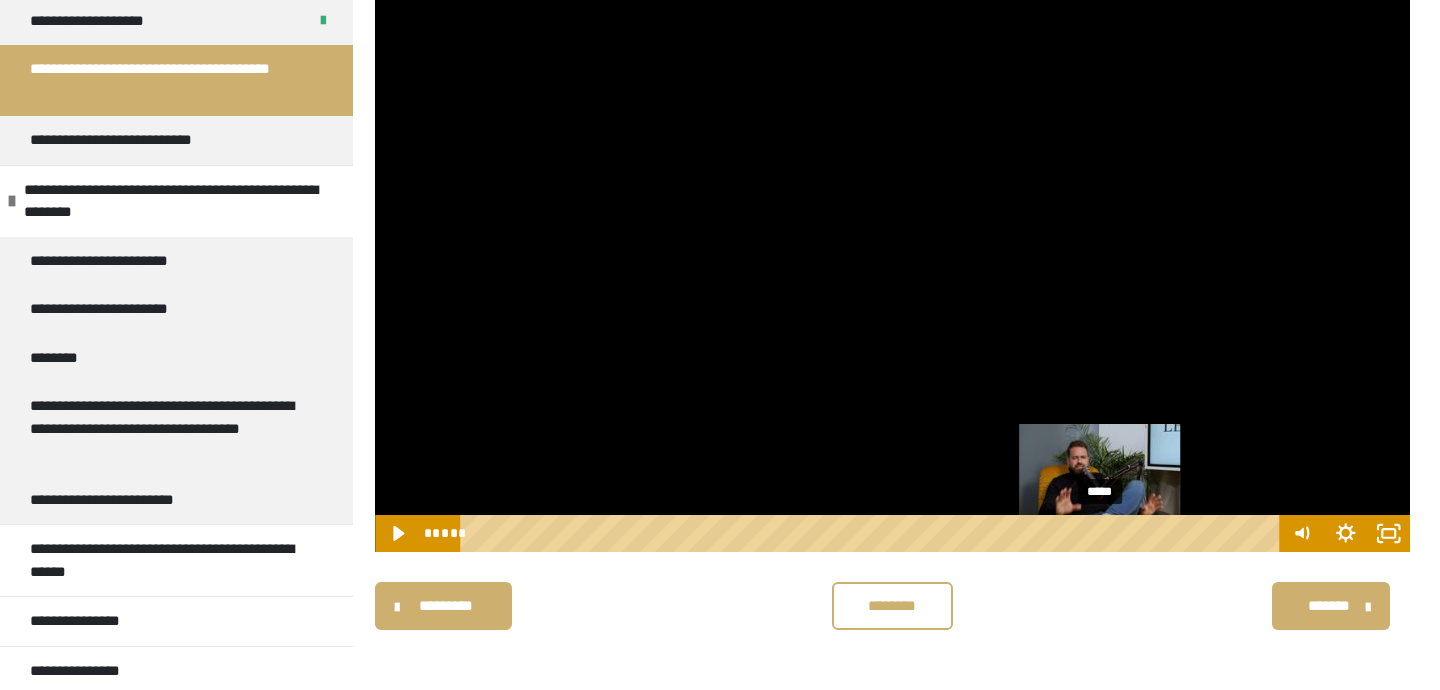 click on "*****" at bounding box center [873, 533] 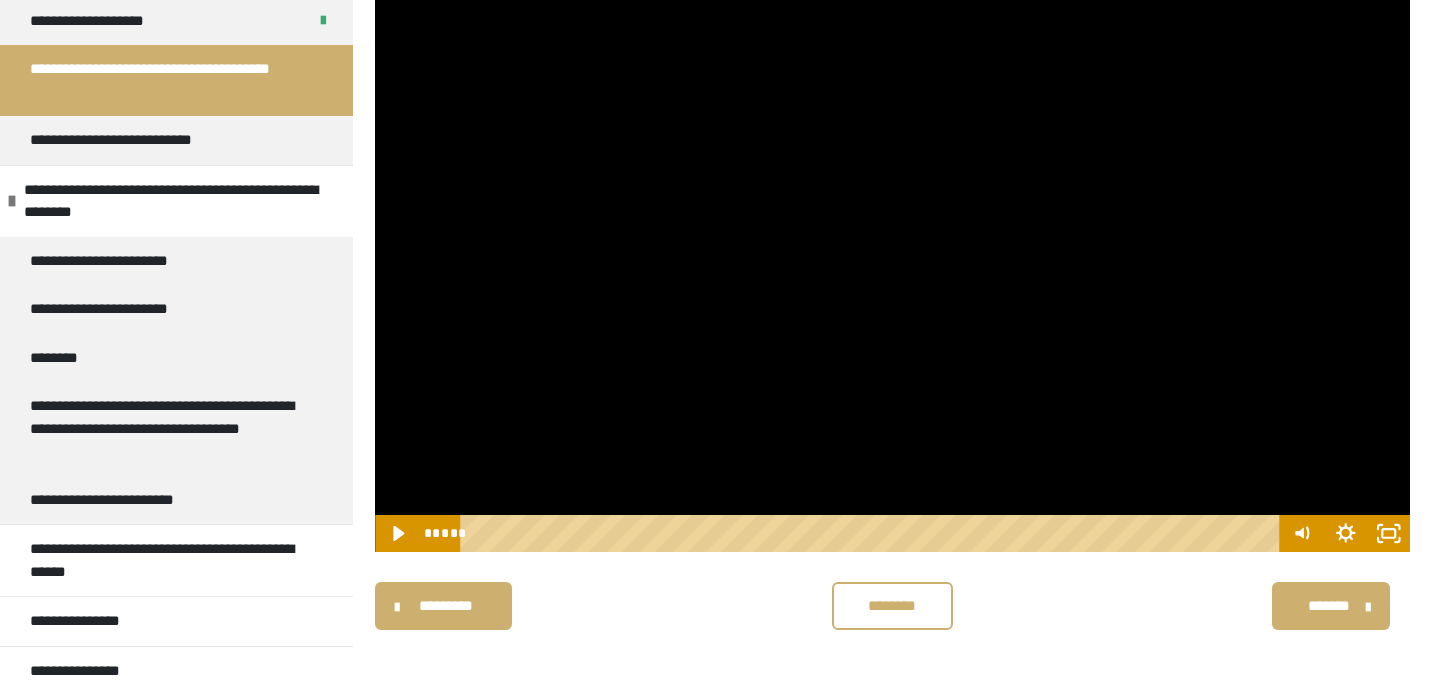 click at bounding box center (892, 262) 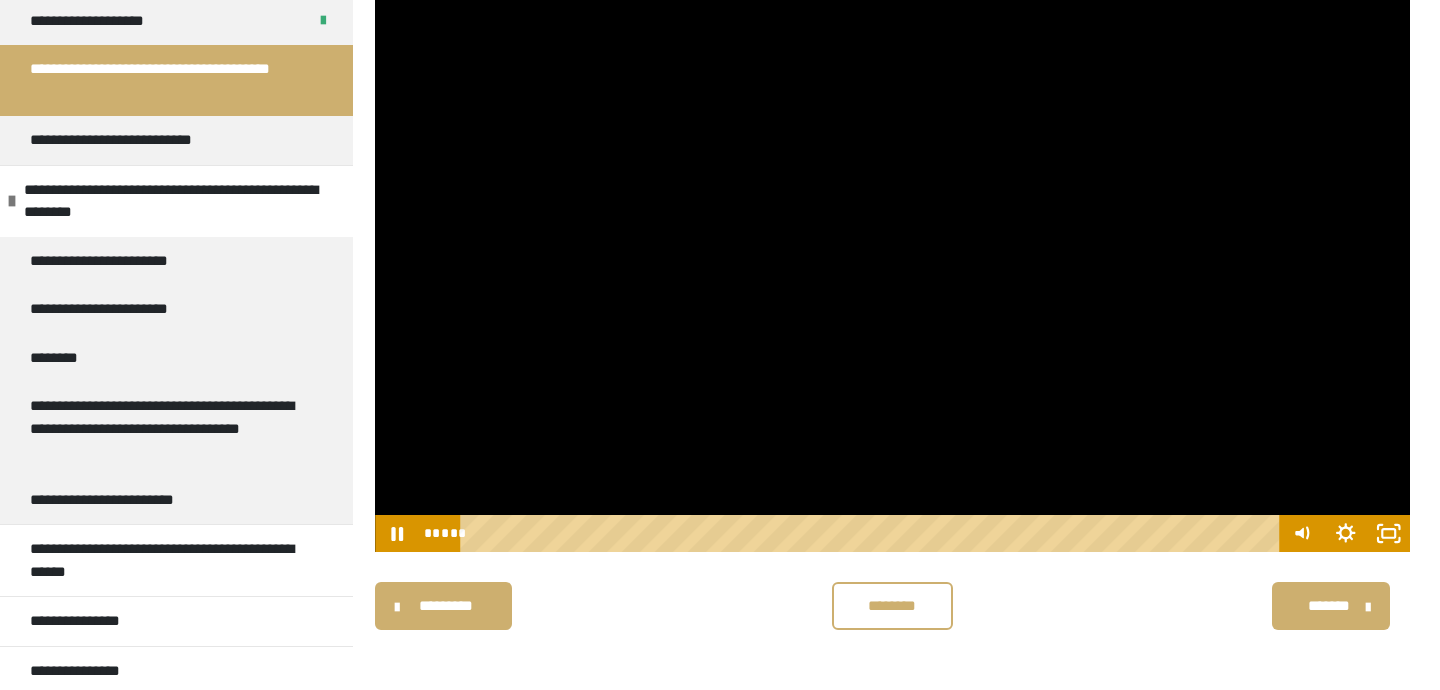 click at bounding box center (892, 262) 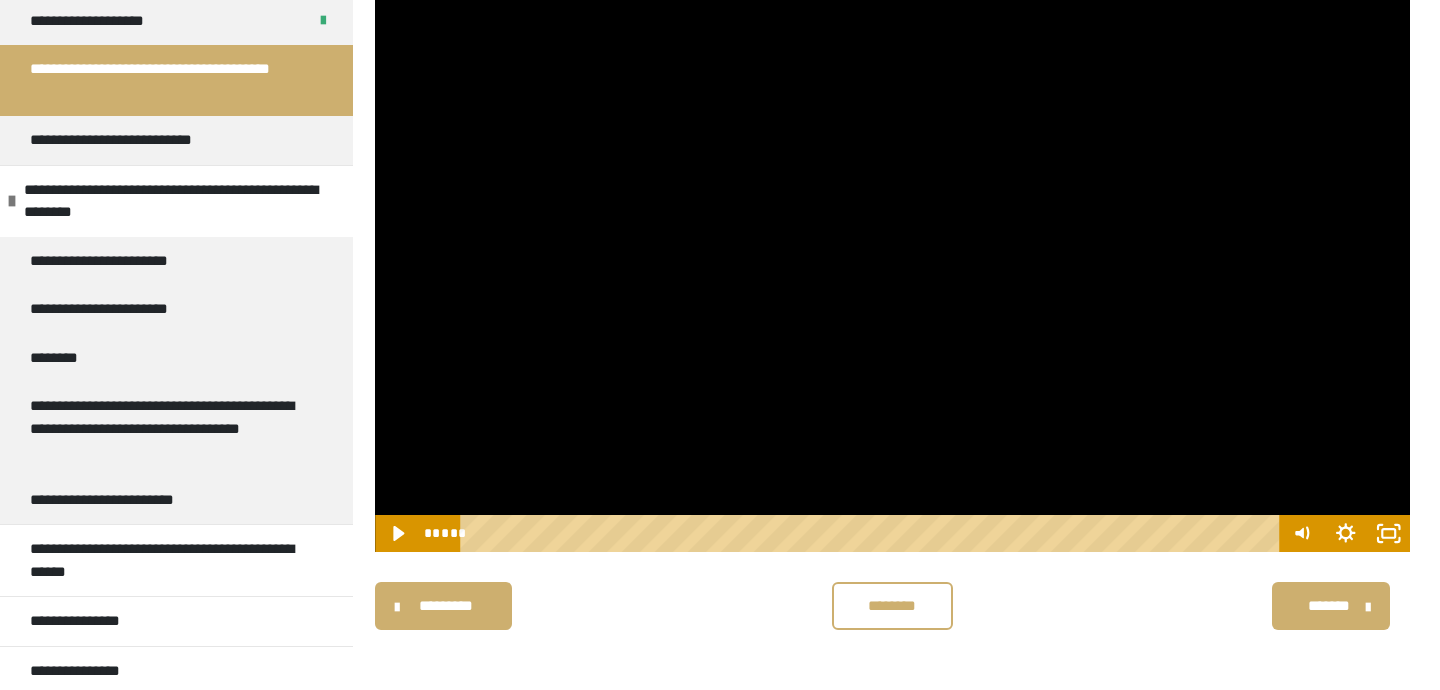 click at bounding box center (892, 262) 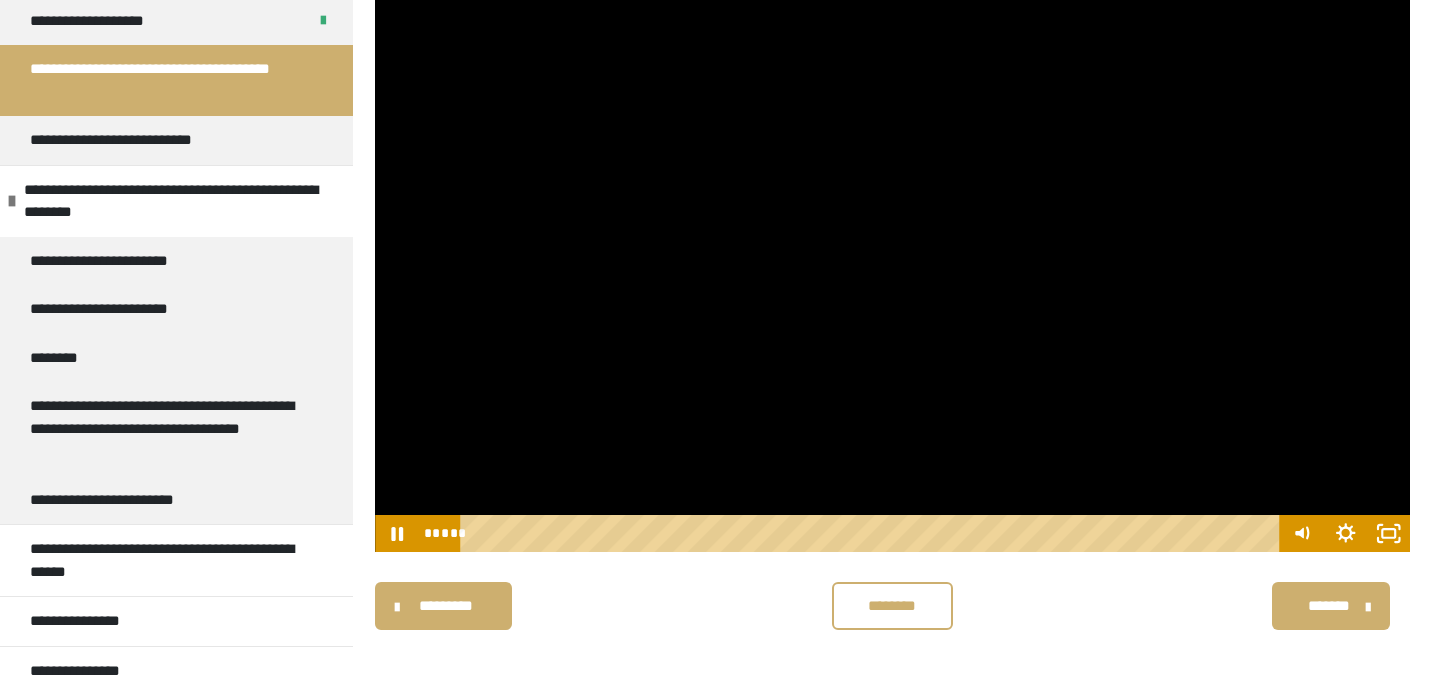 click at bounding box center [892, 262] 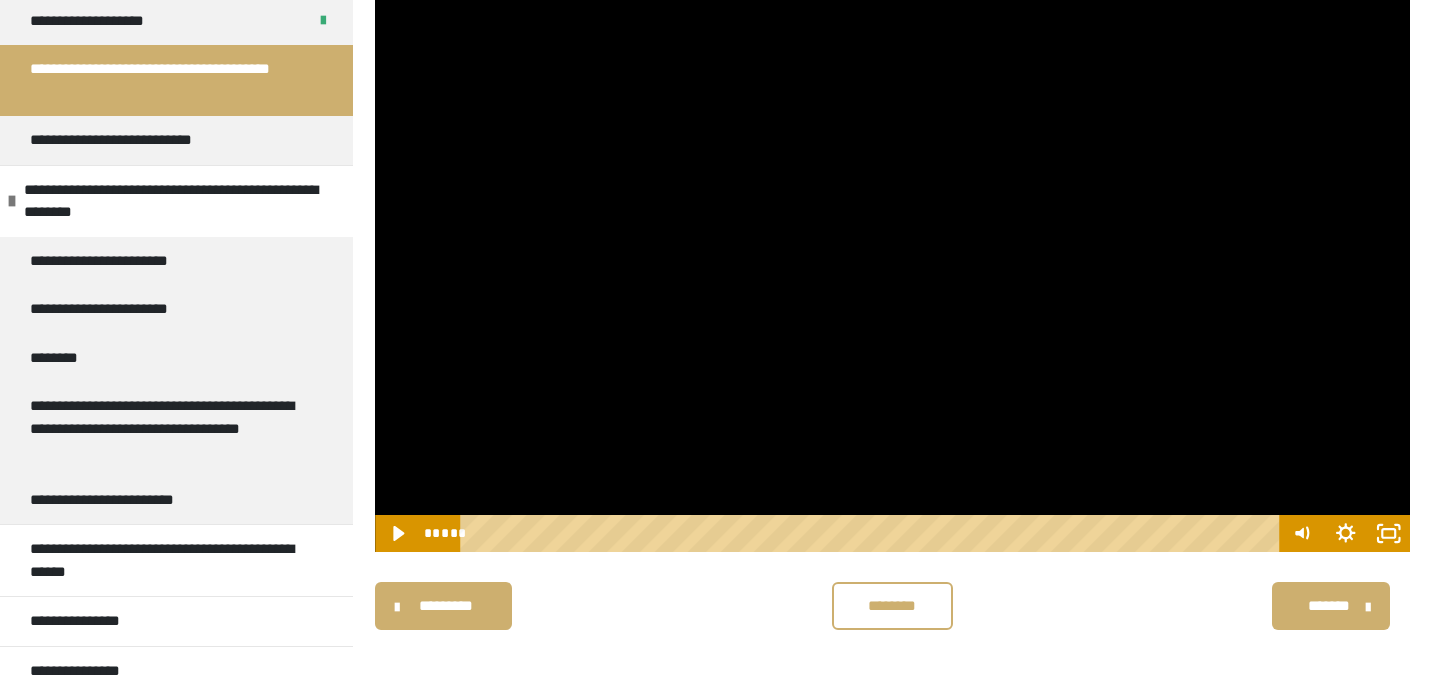 click at bounding box center (892, 262) 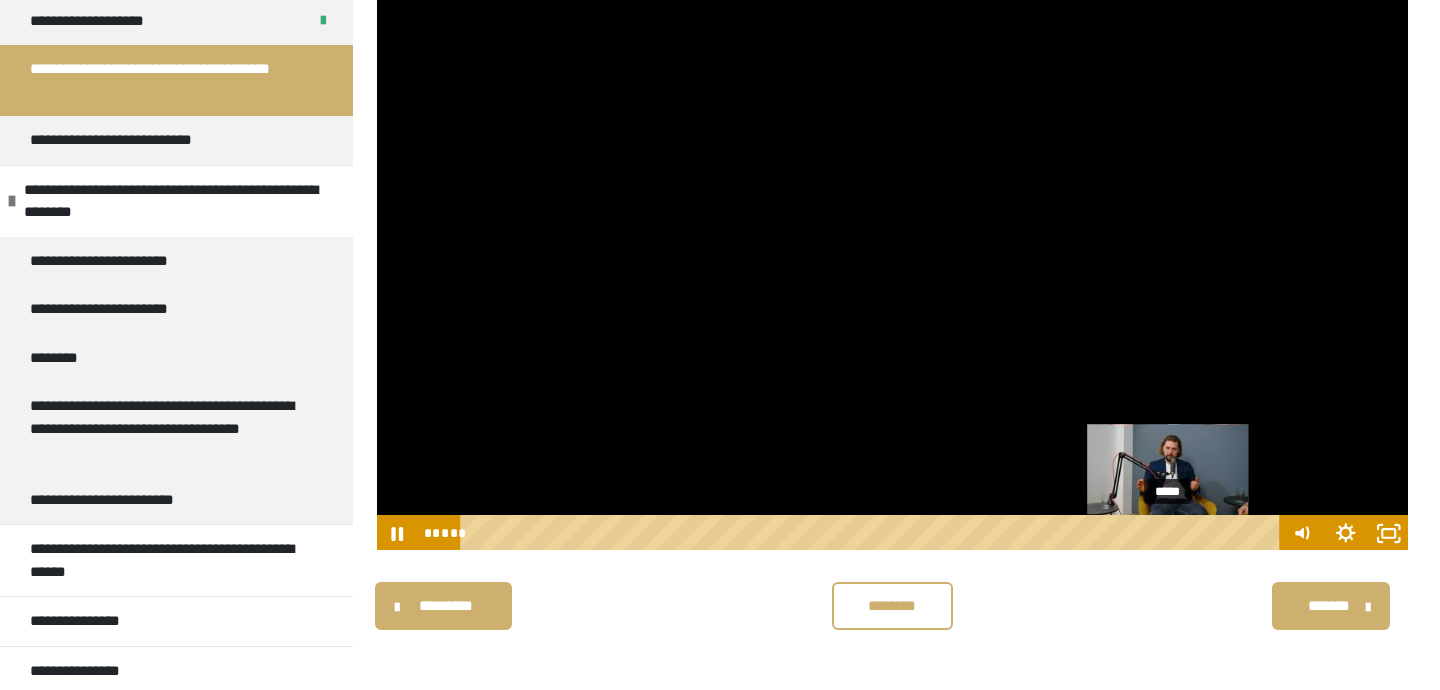 click at bounding box center (1176, 534) 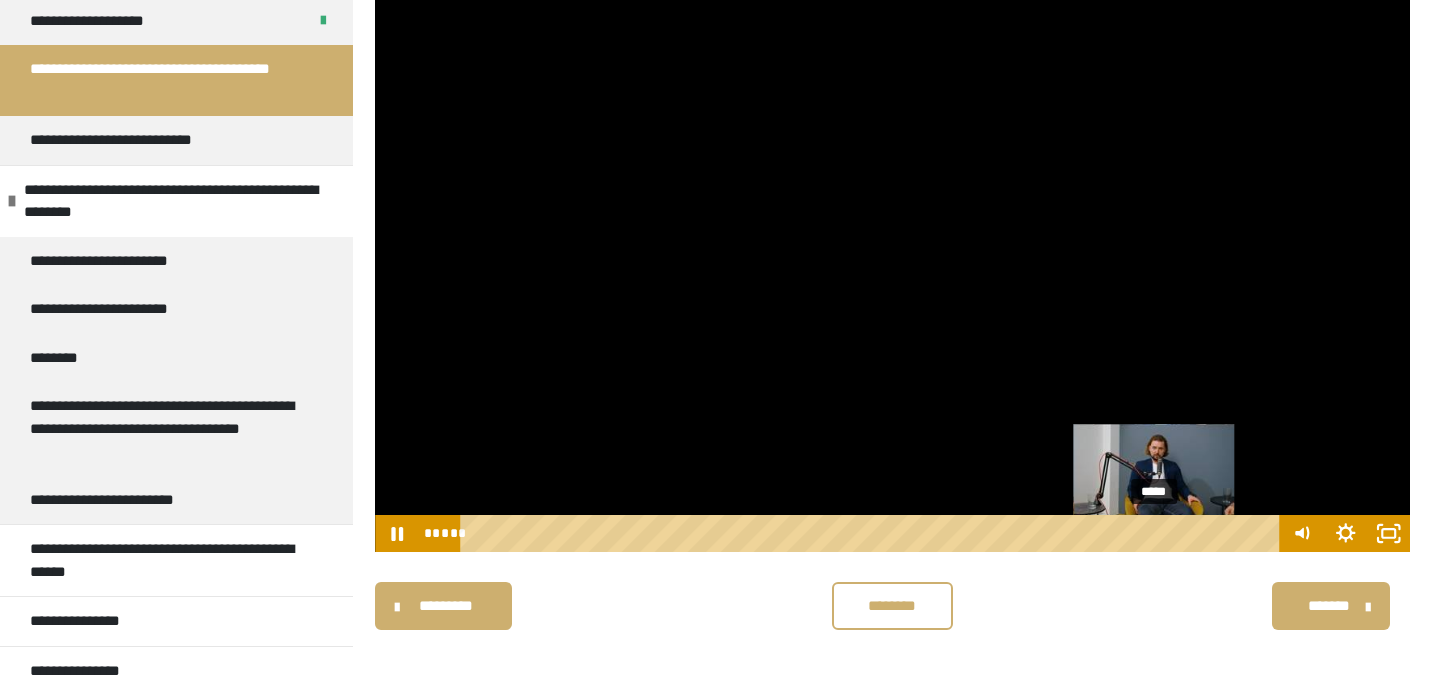 click on "*****" at bounding box center (873, 533) 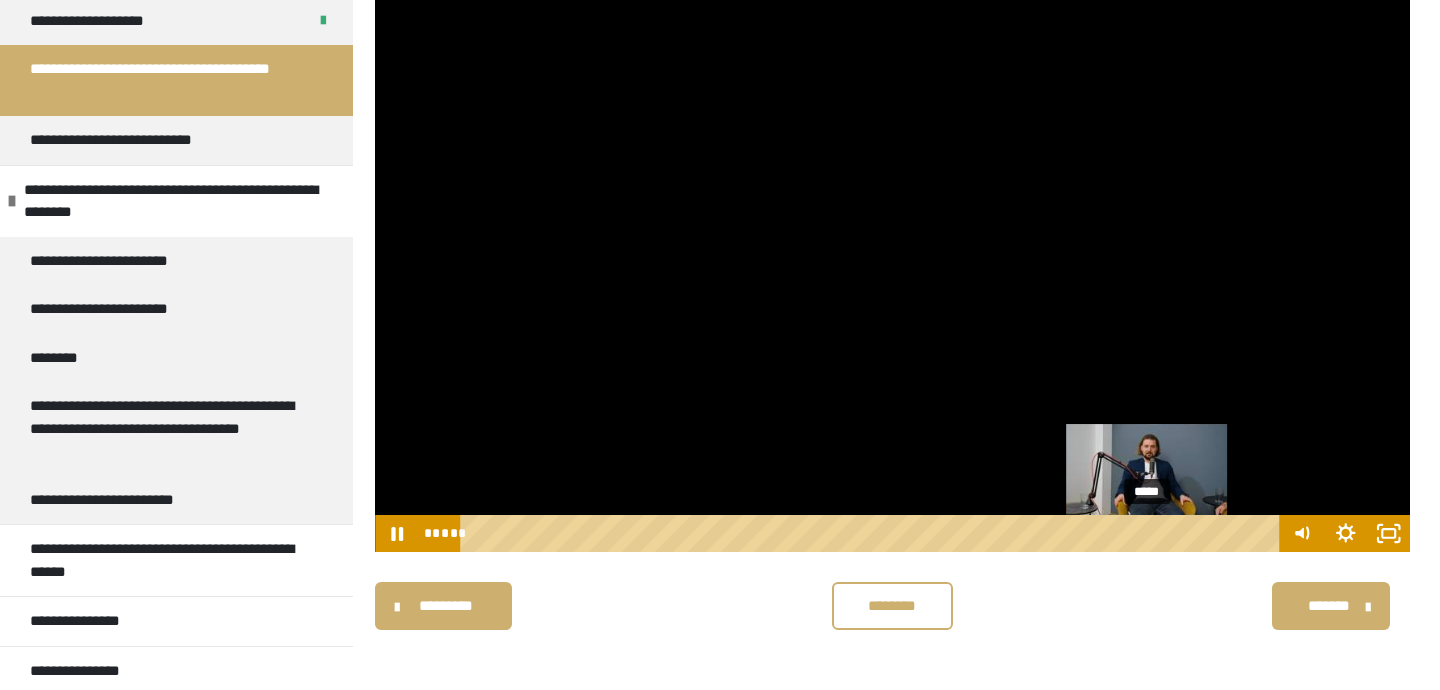 click on "*****" at bounding box center (873, 533) 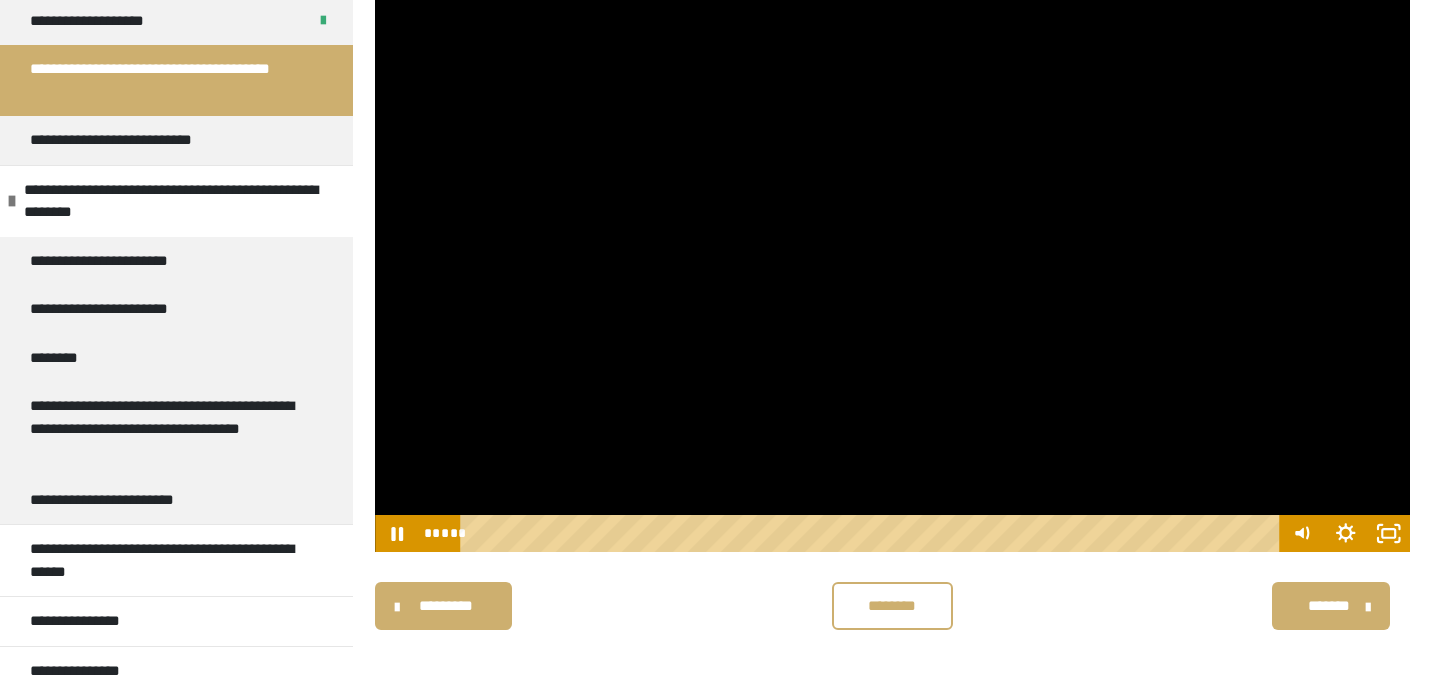 click on "********" at bounding box center (892, 606) 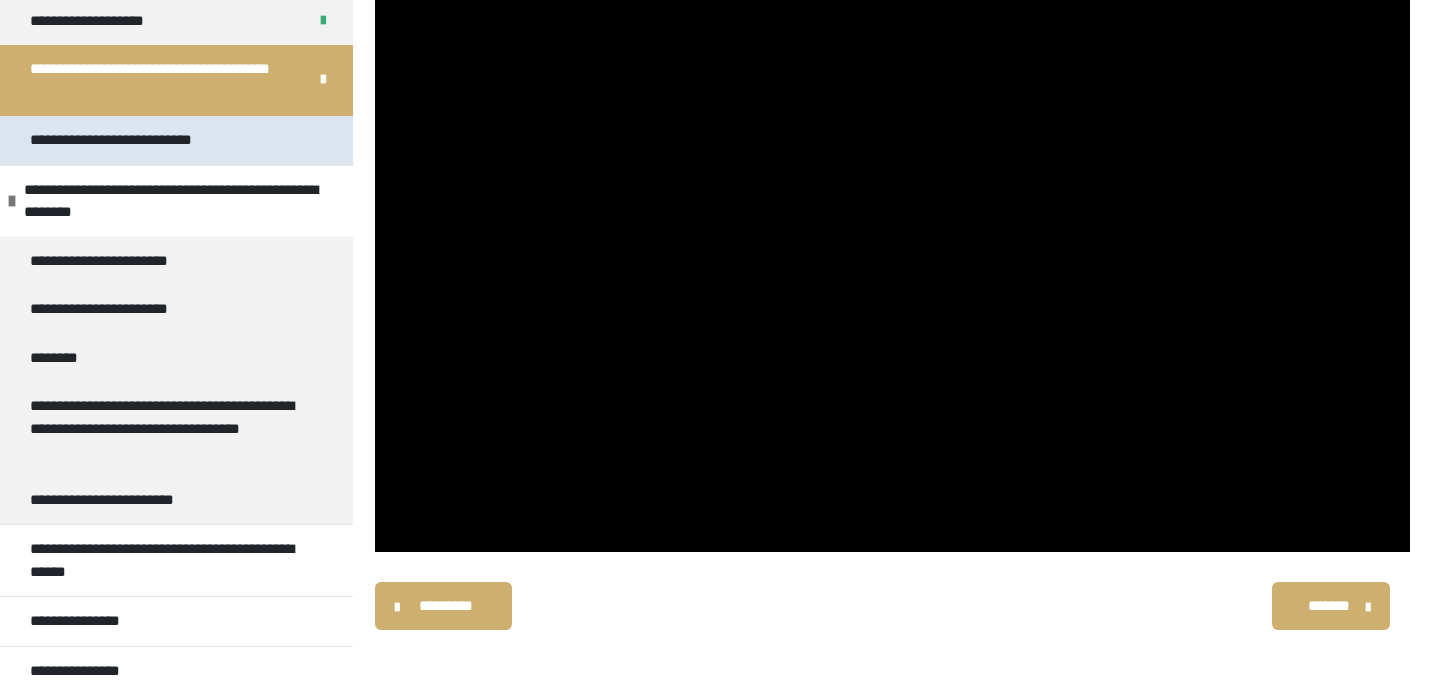 click on "**********" at bounding box center [142, 140] 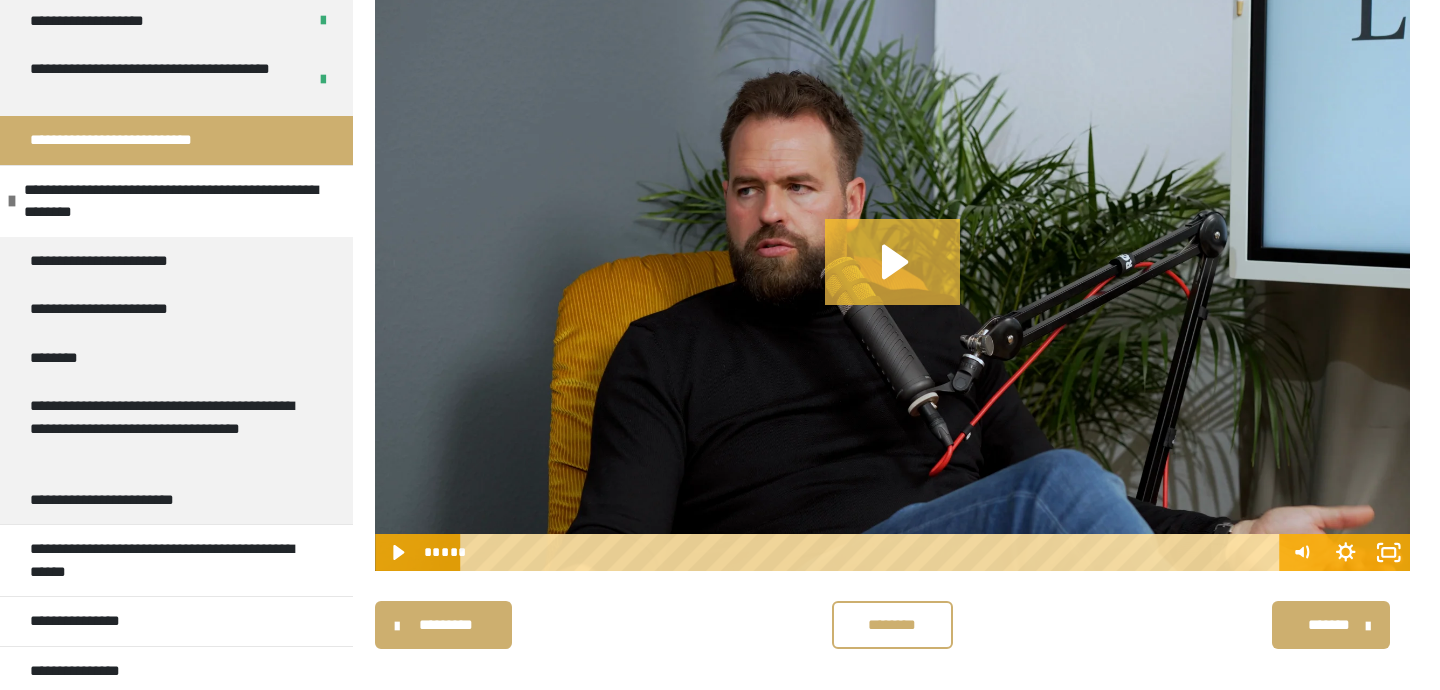click 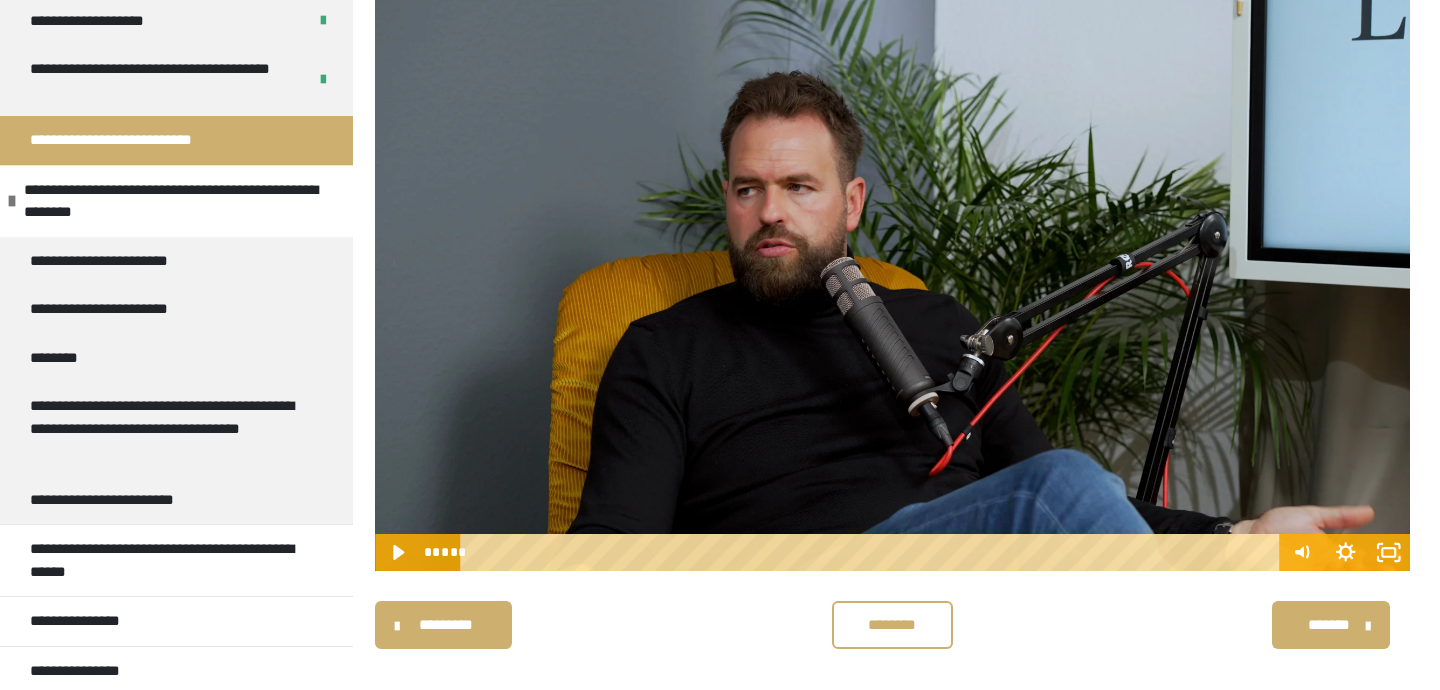 scroll, scrollTop: 253, scrollLeft: 0, axis: vertical 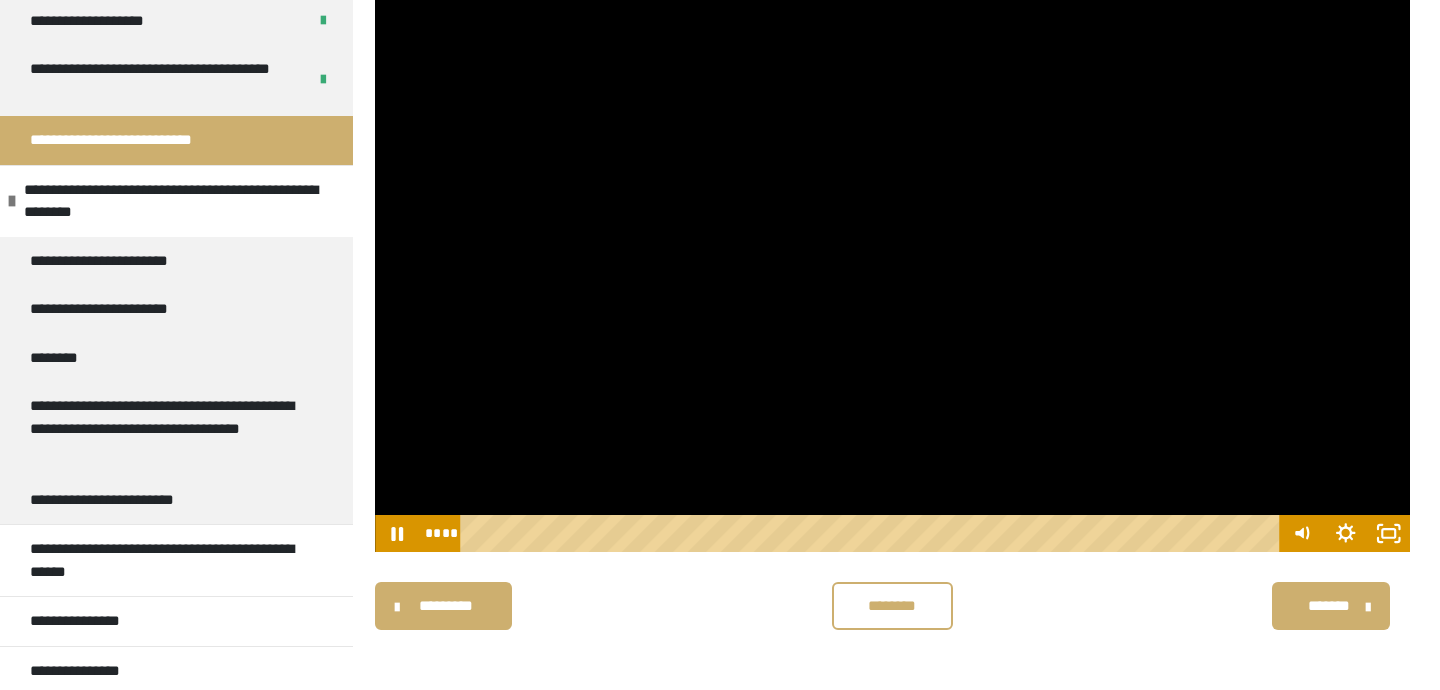 click on "**** ****" at bounding box center (850, 533) 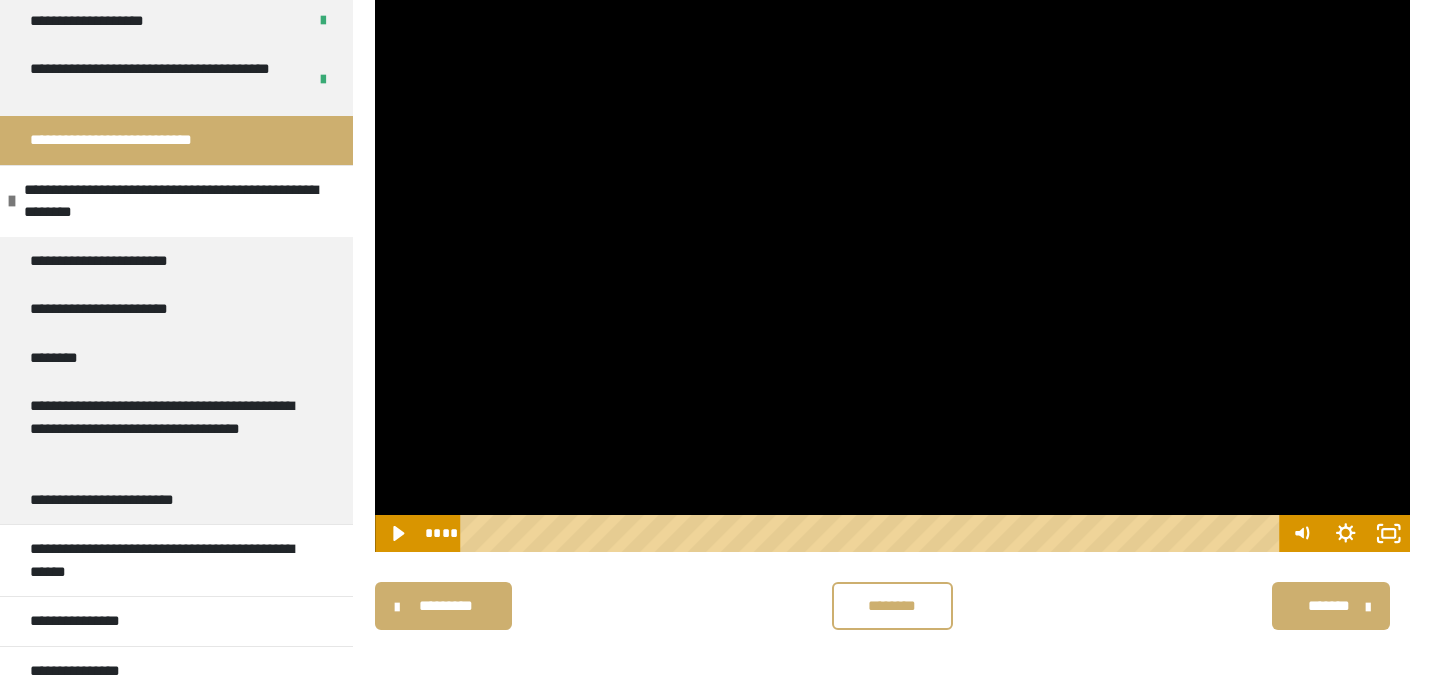 click at bounding box center [892, 262] 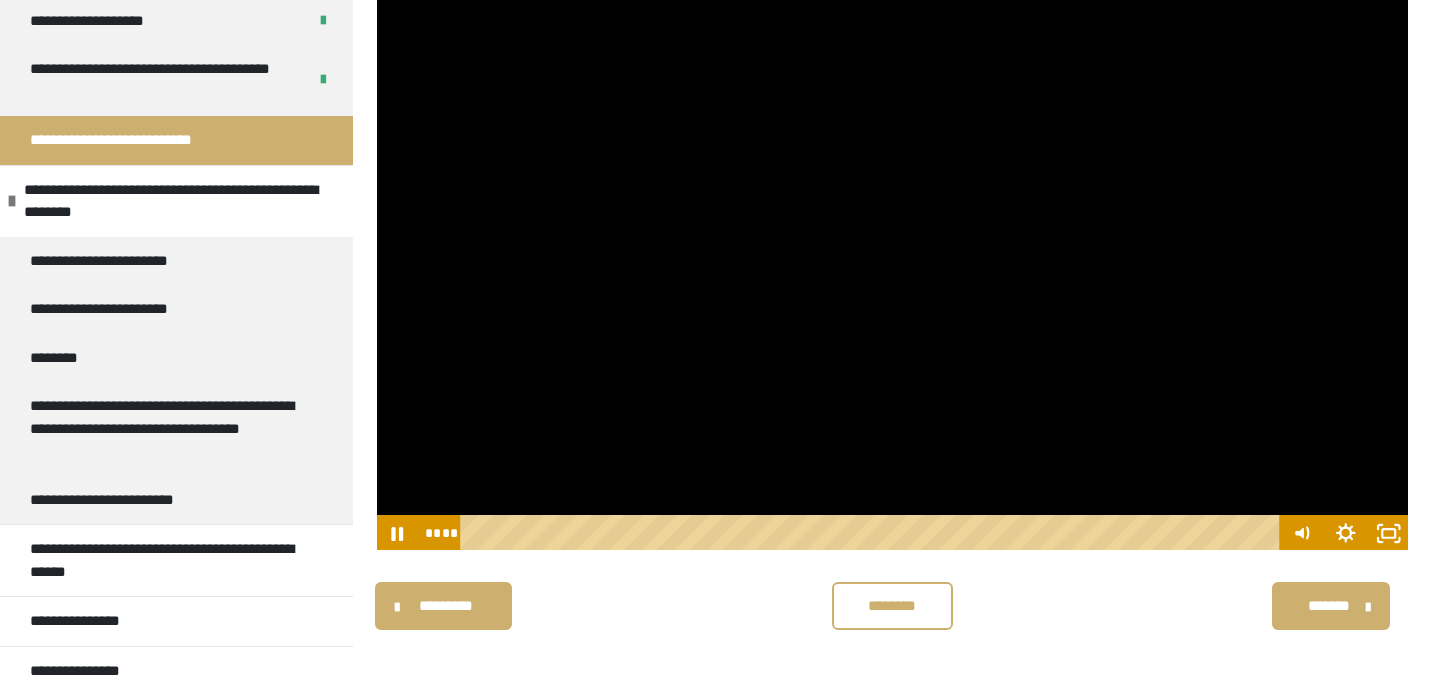 click at bounding box center [892, 262] 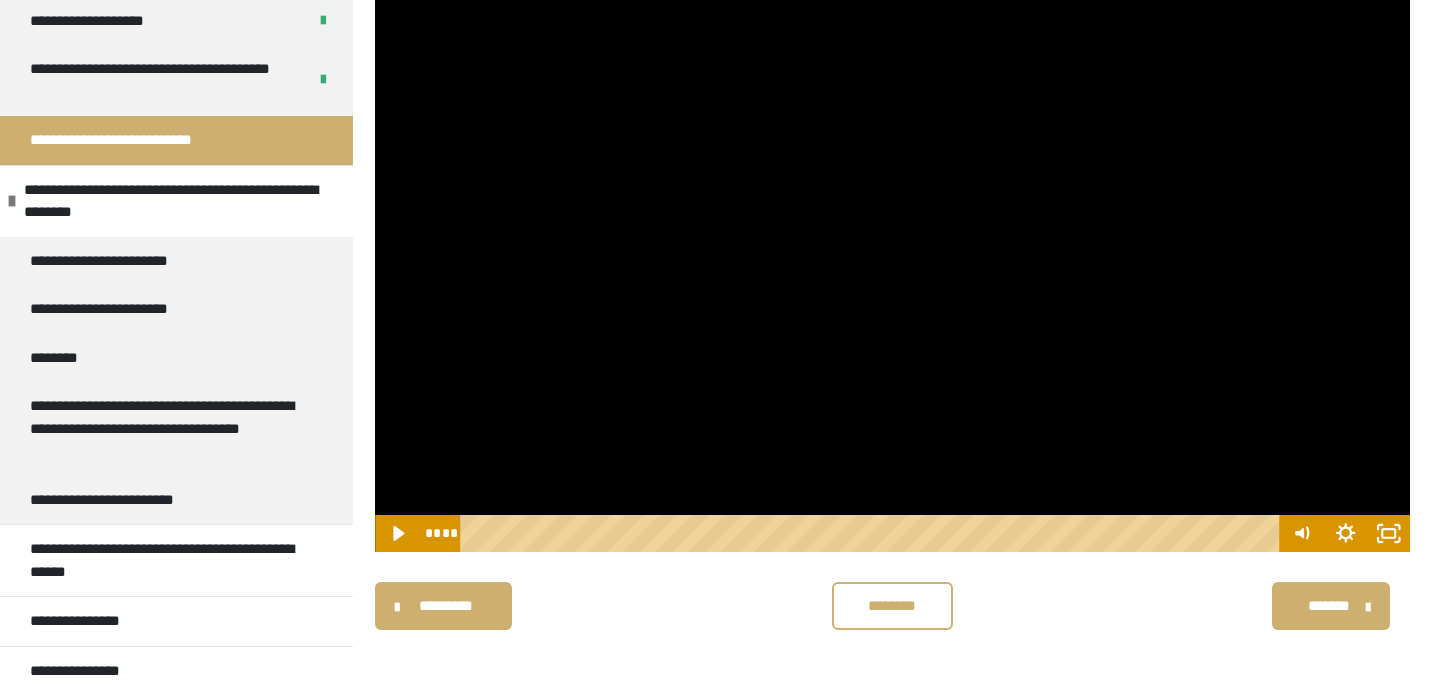 click at bounding box center (892, 262) 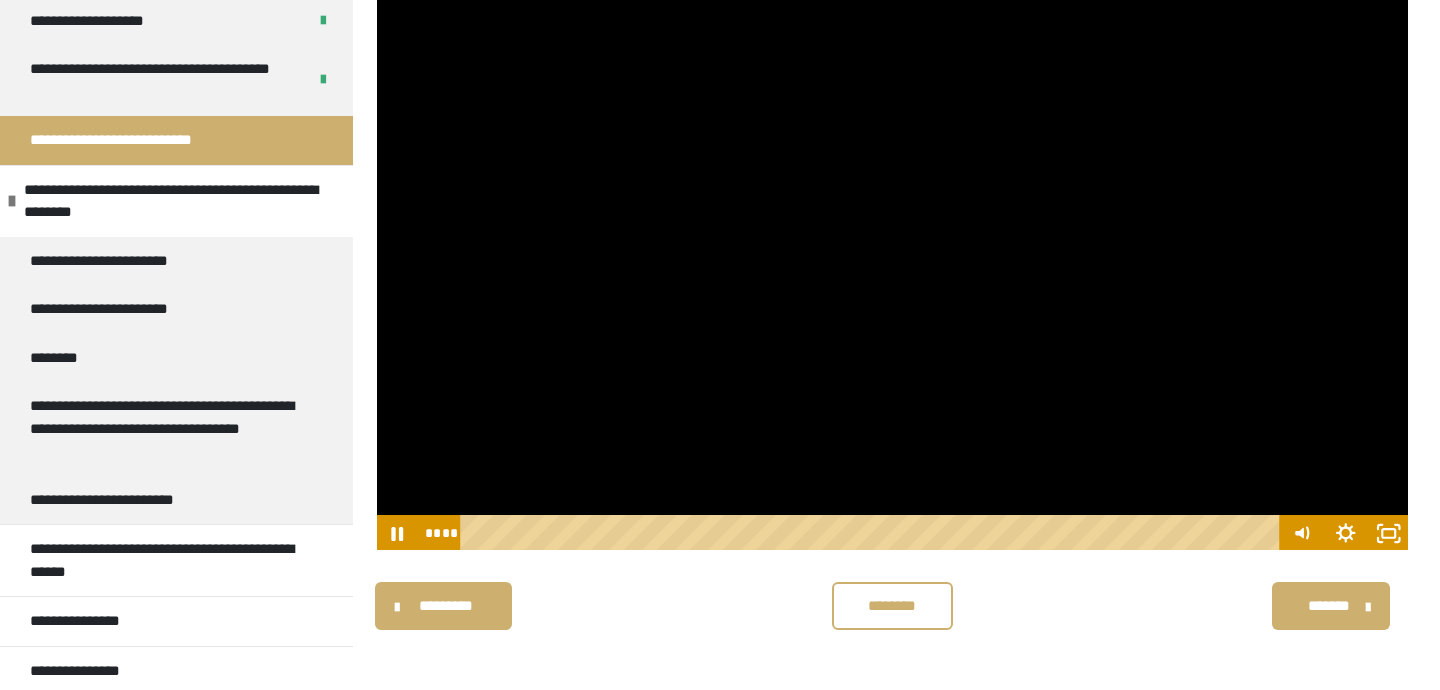 click at bounding box center [892, 262] 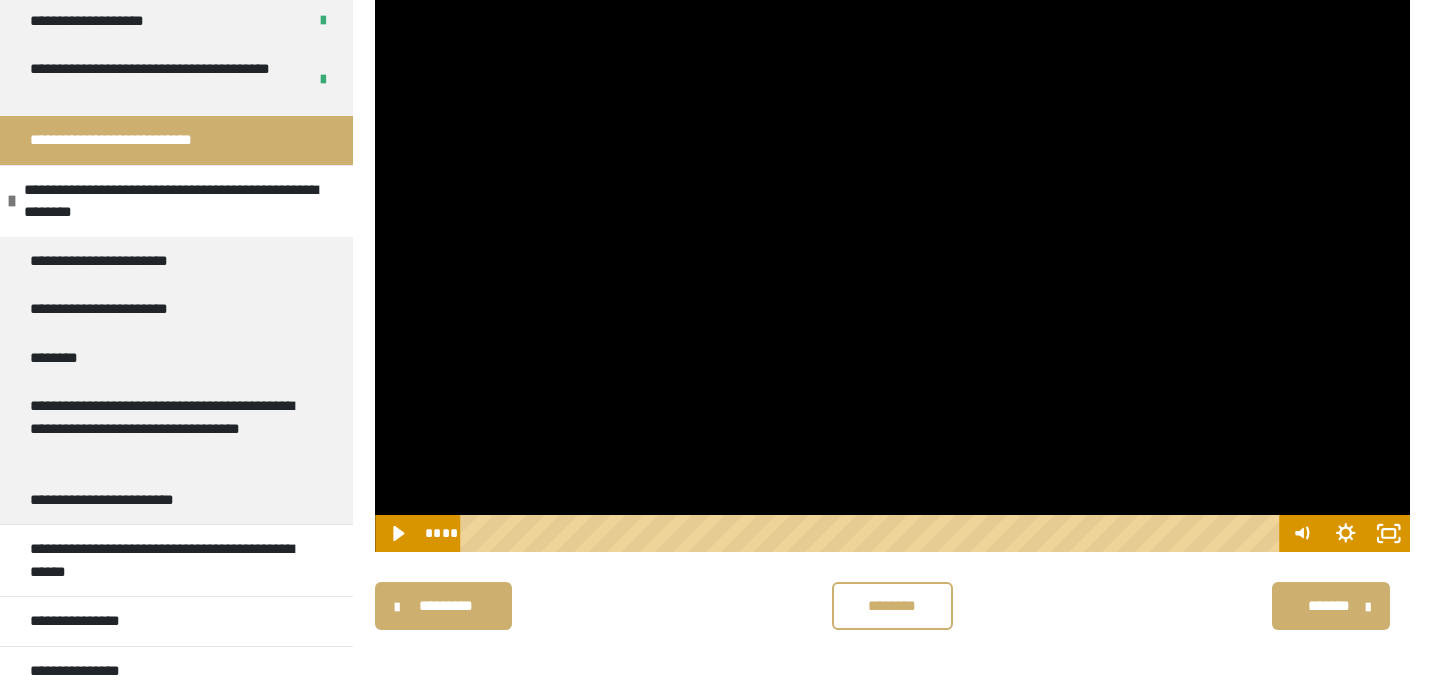 click at bounding box center [892, 262] 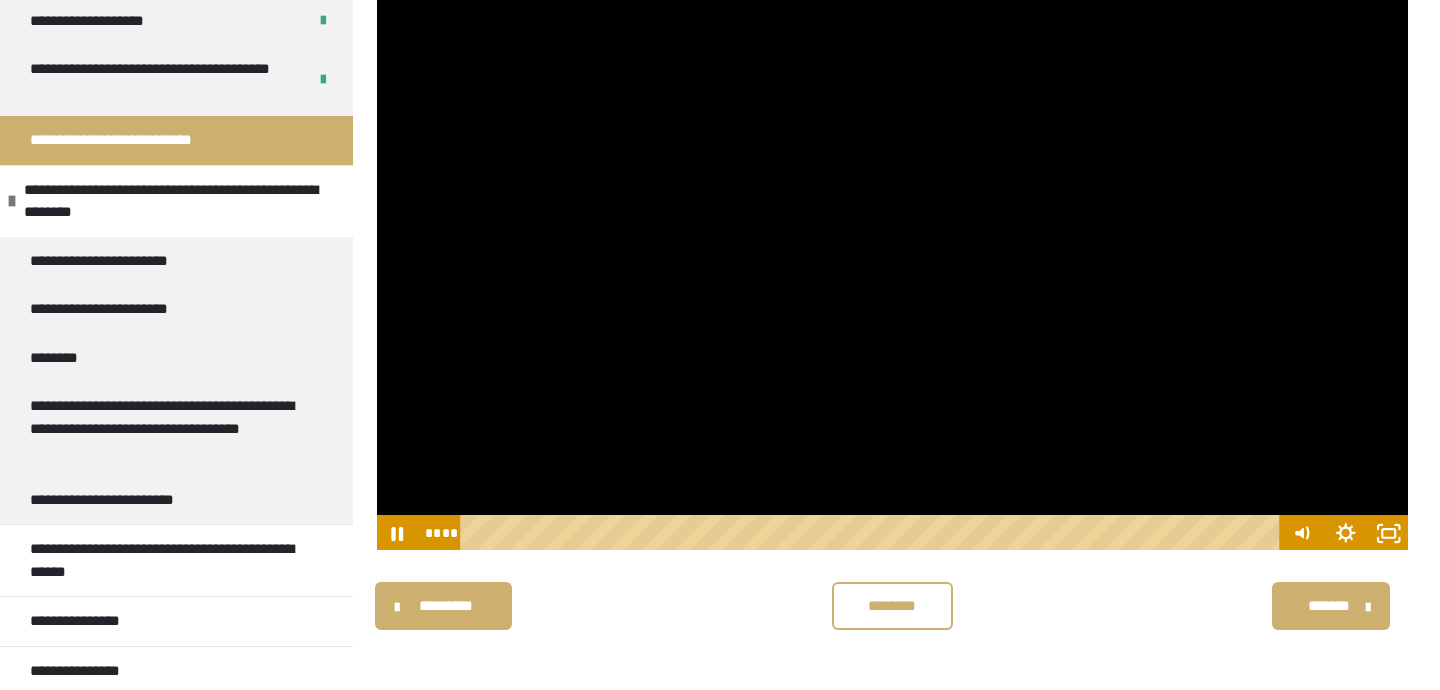 click on "********" at bounding box center [892, 606] 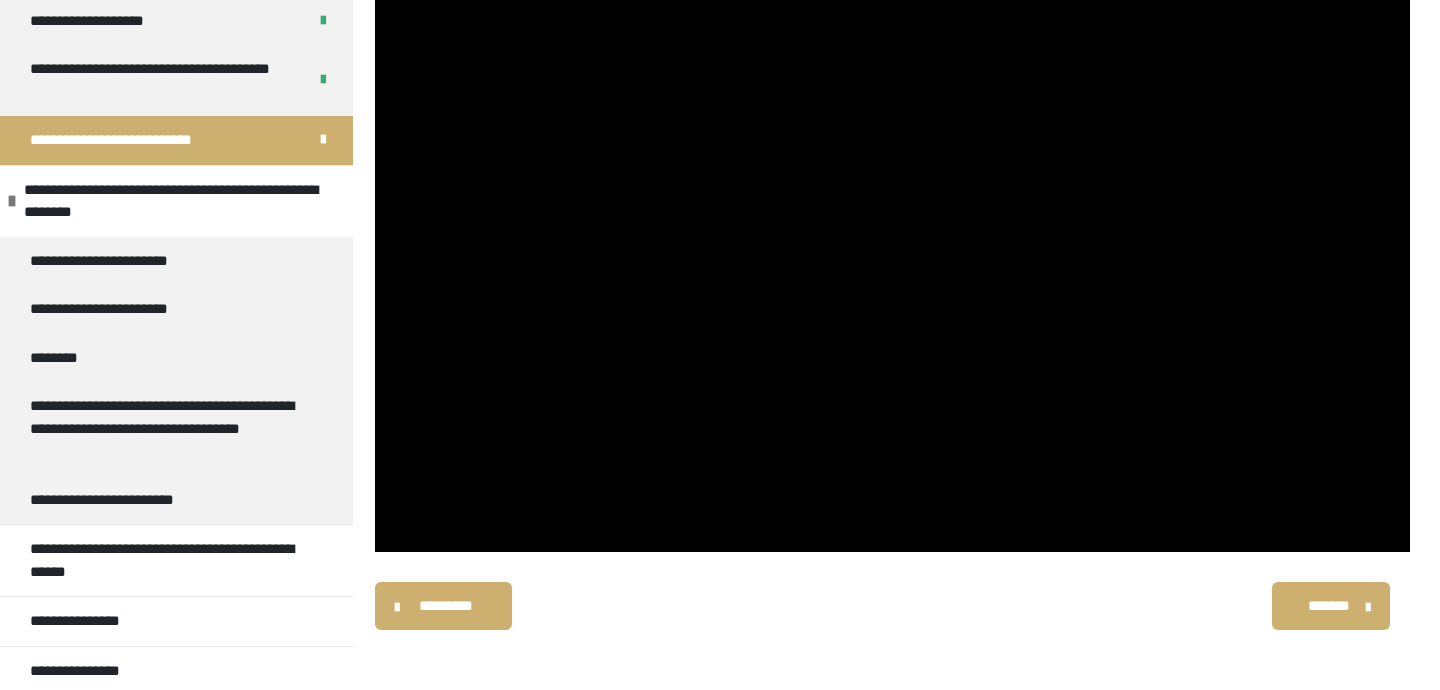 click on "********* ******** *******" at bounding box center [892, 606] 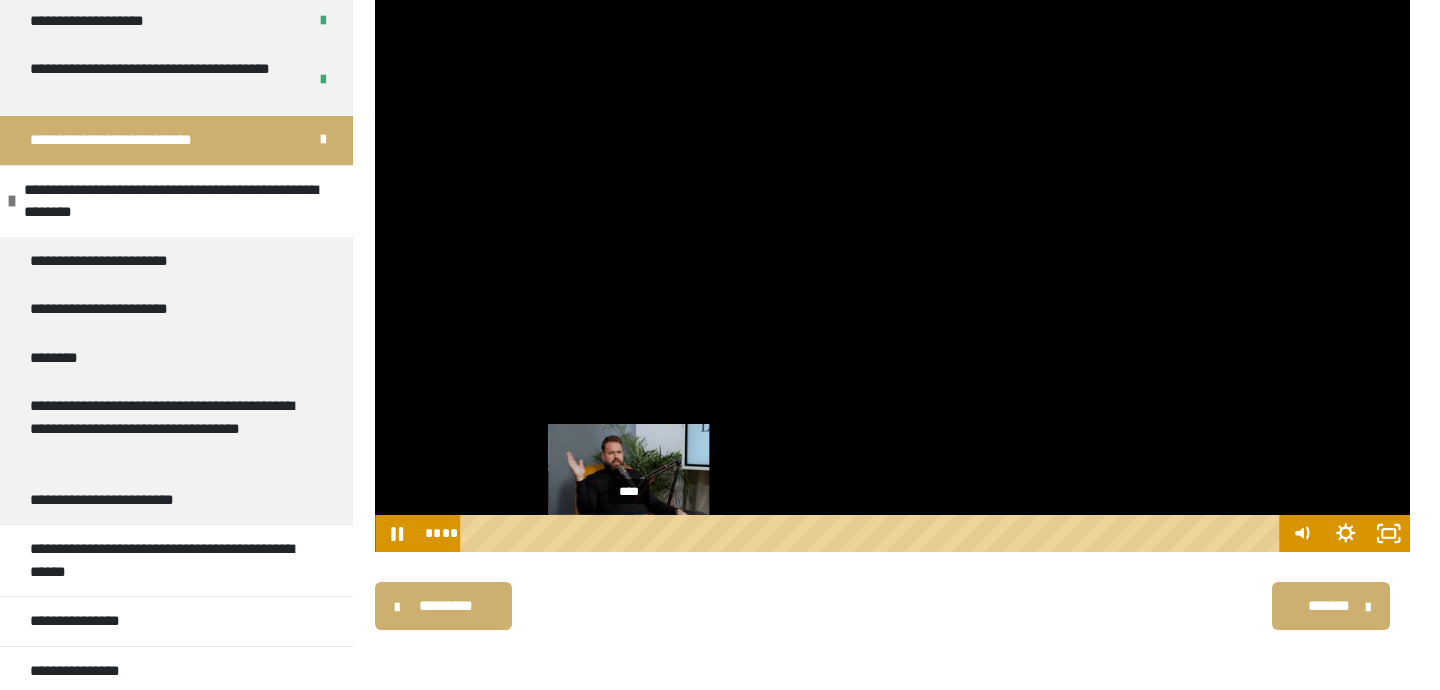 click at bounding box center [629, 534] 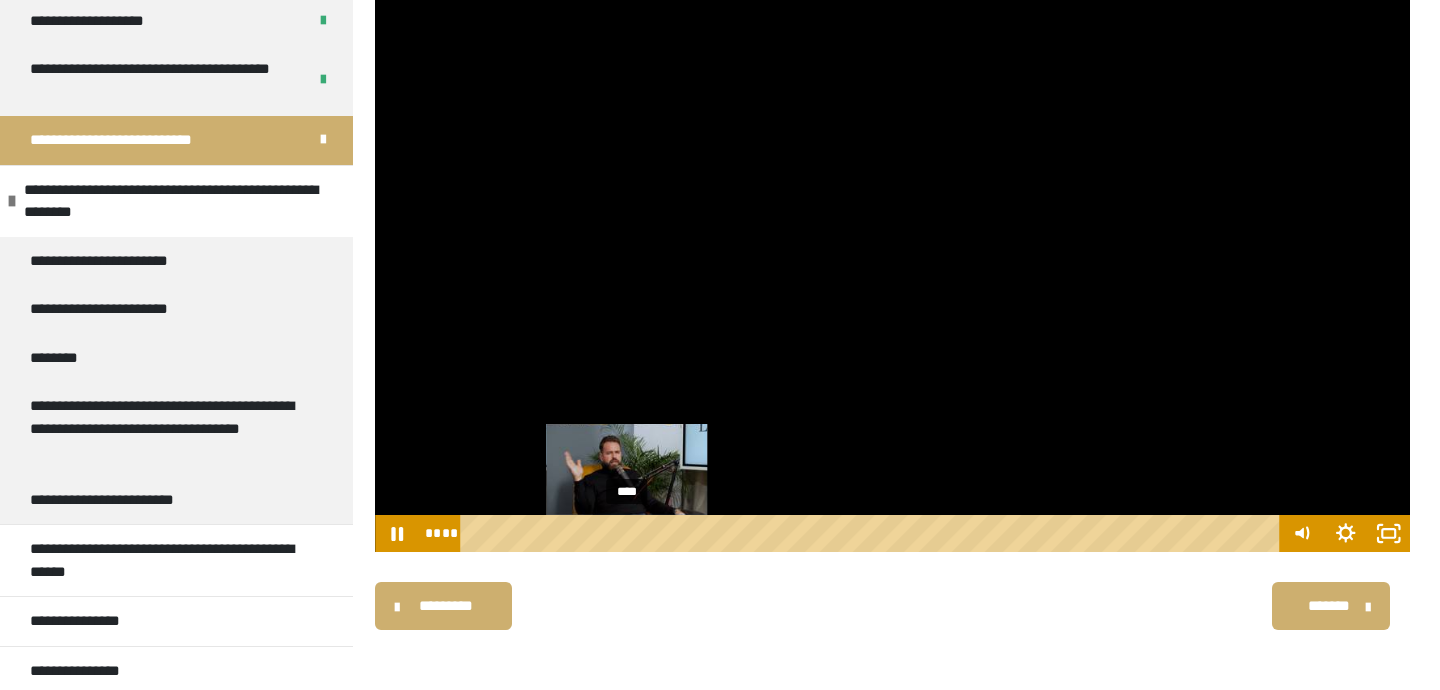 click at bounding box center (629, 534) 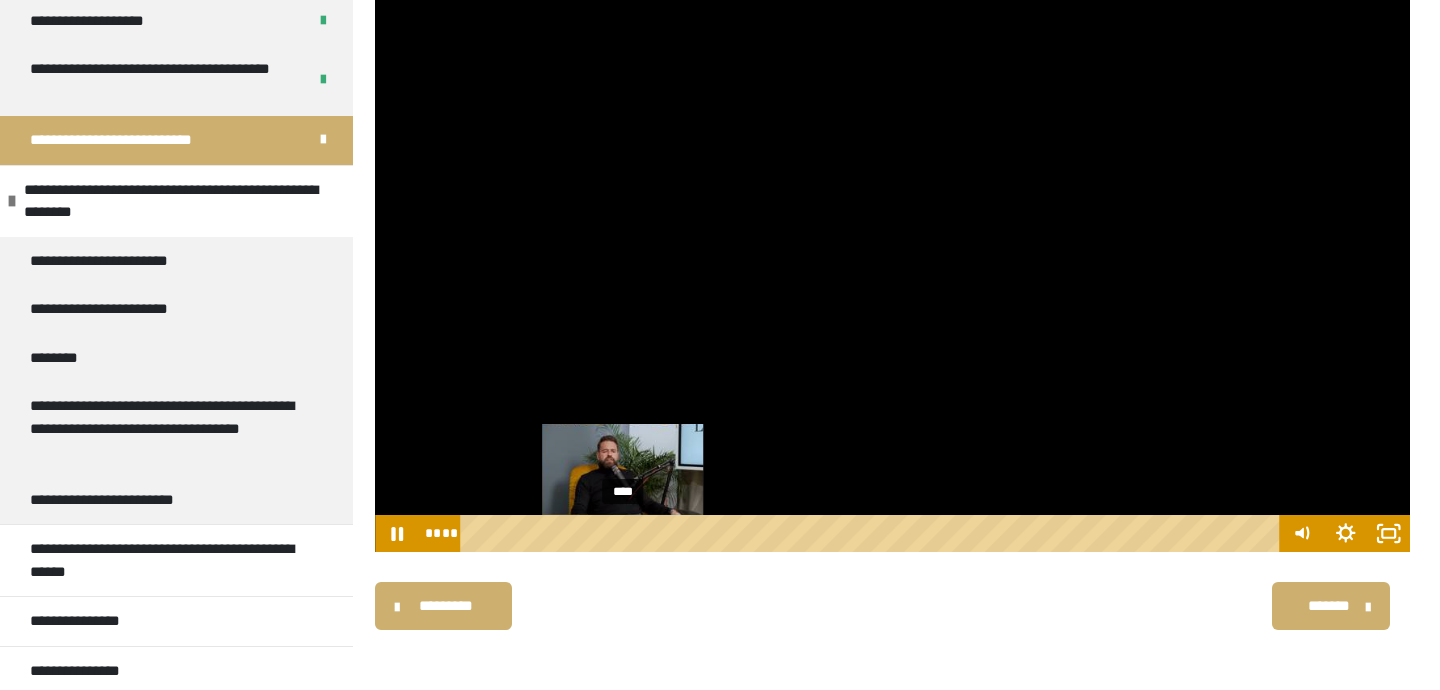 click on "****" at bounding box center (873, 533) 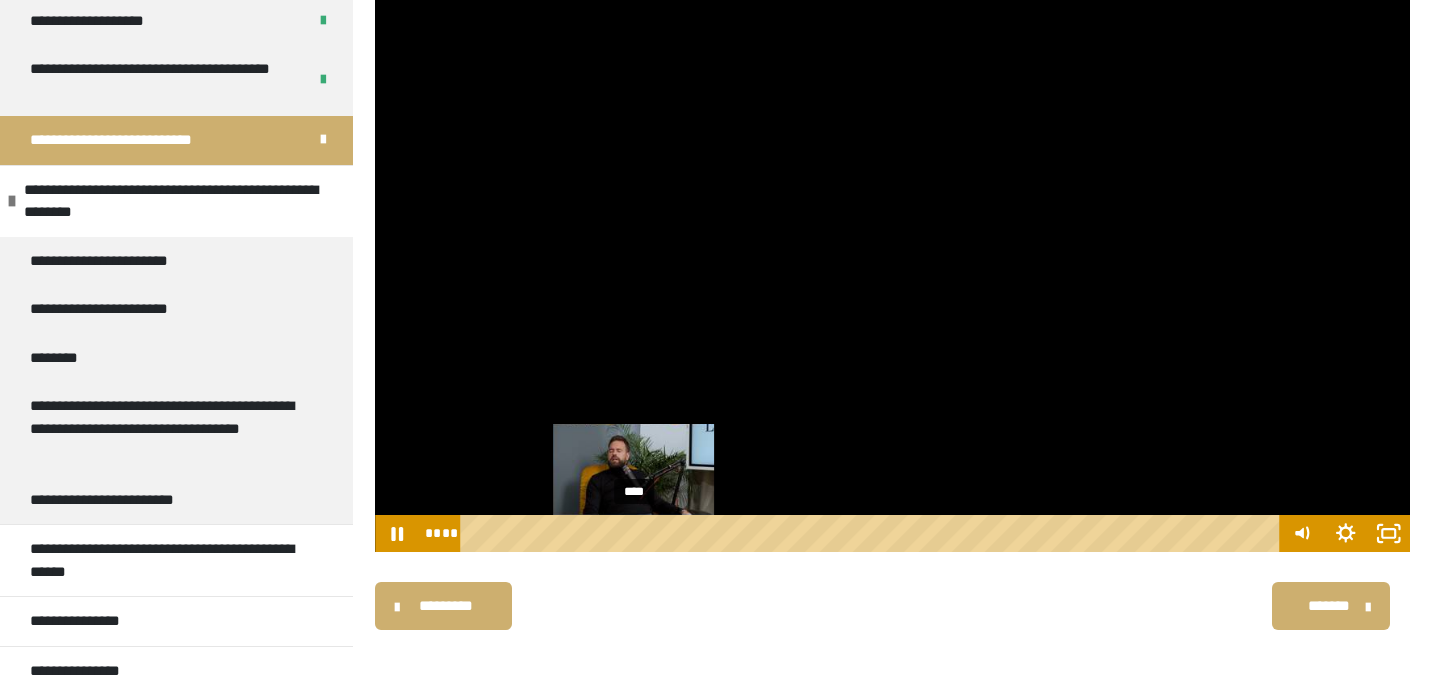 click on "****" at bounding box center [873, 533] 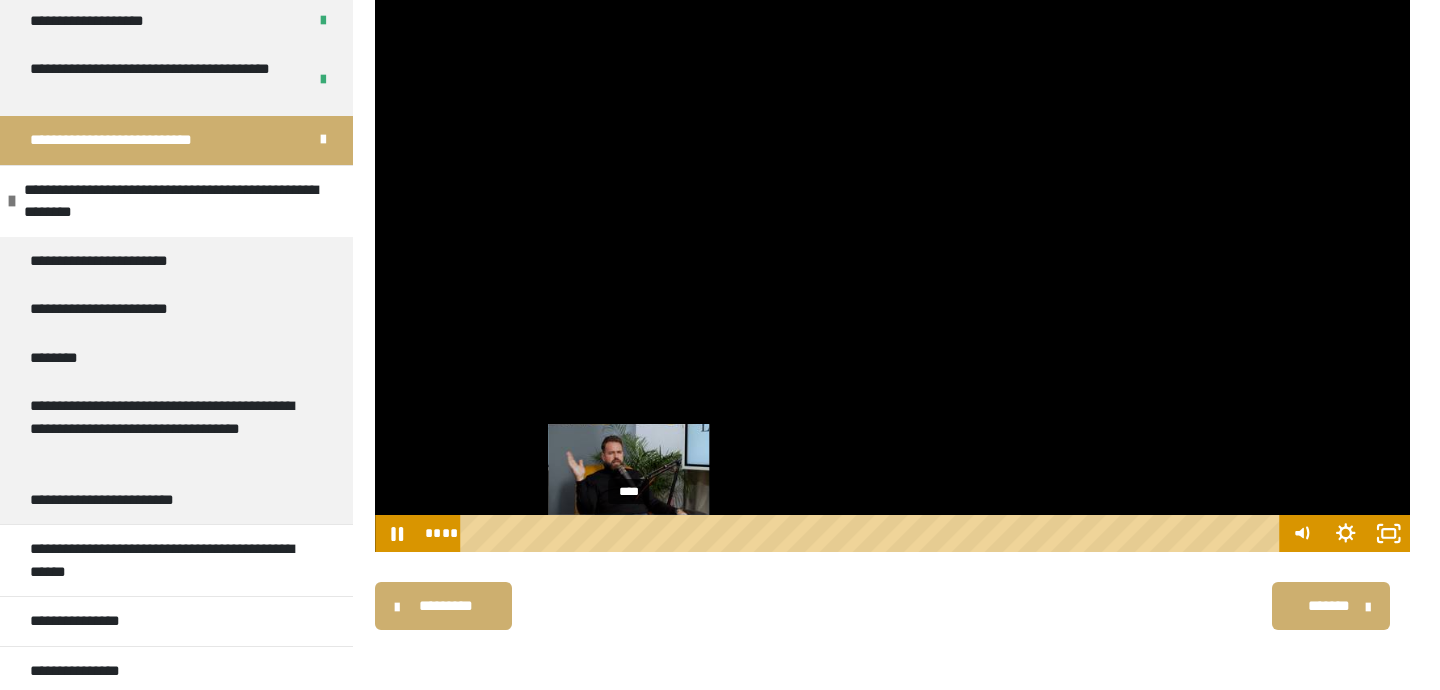 click on "****" at bounding box center [873, 533] 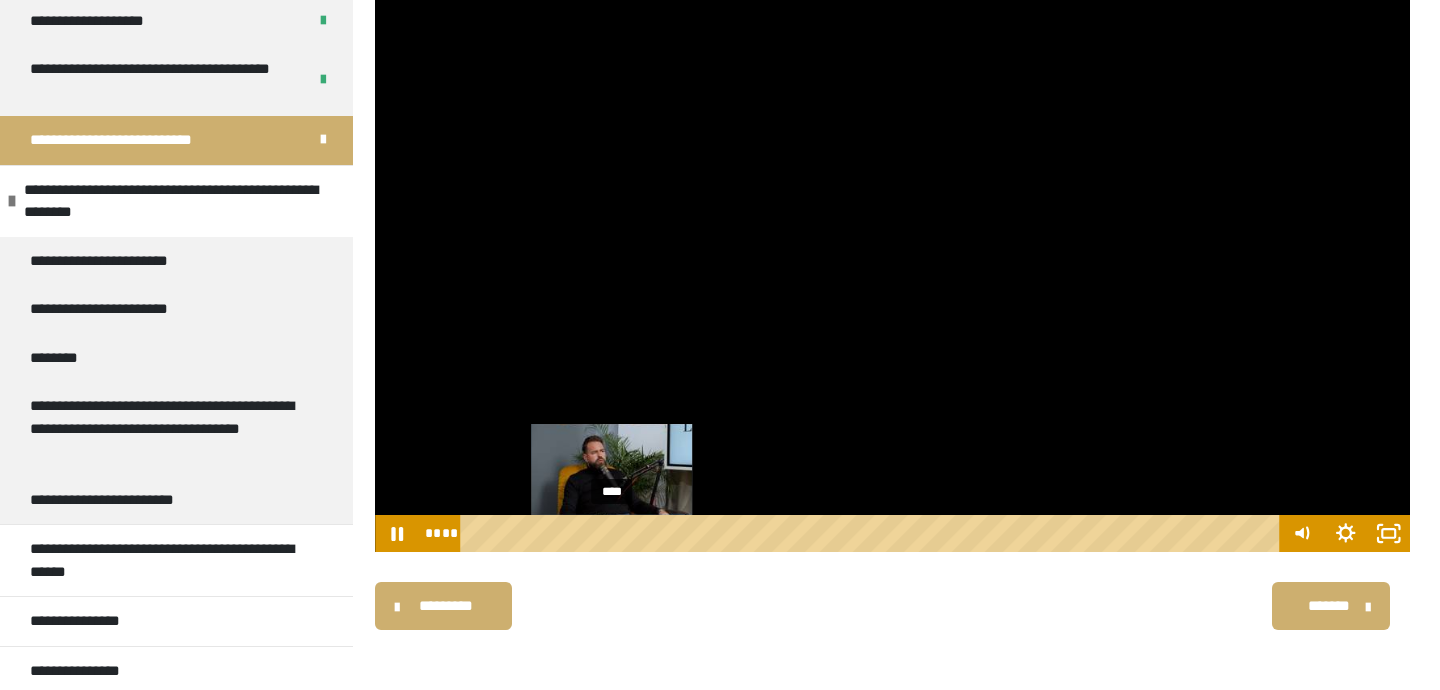 click on "****" at bounding box center [873, 533] 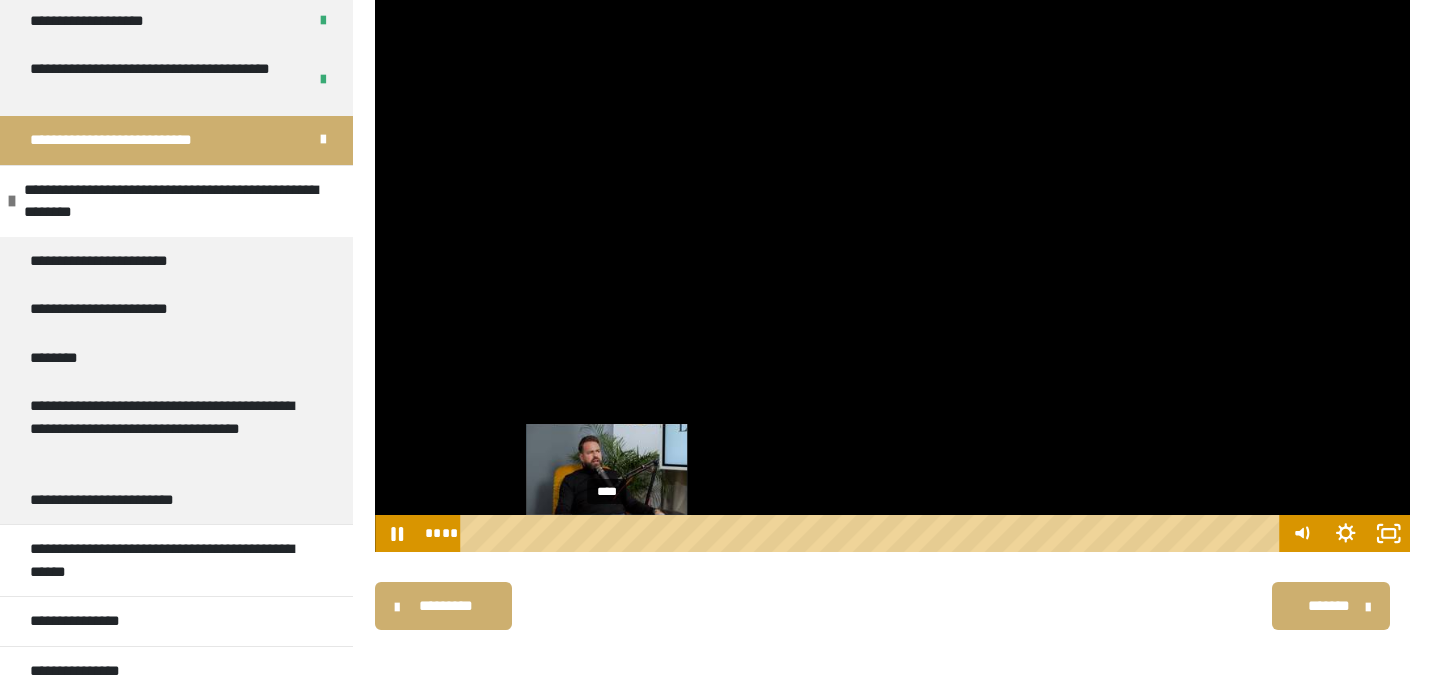 click at bounding box center [607, 534] 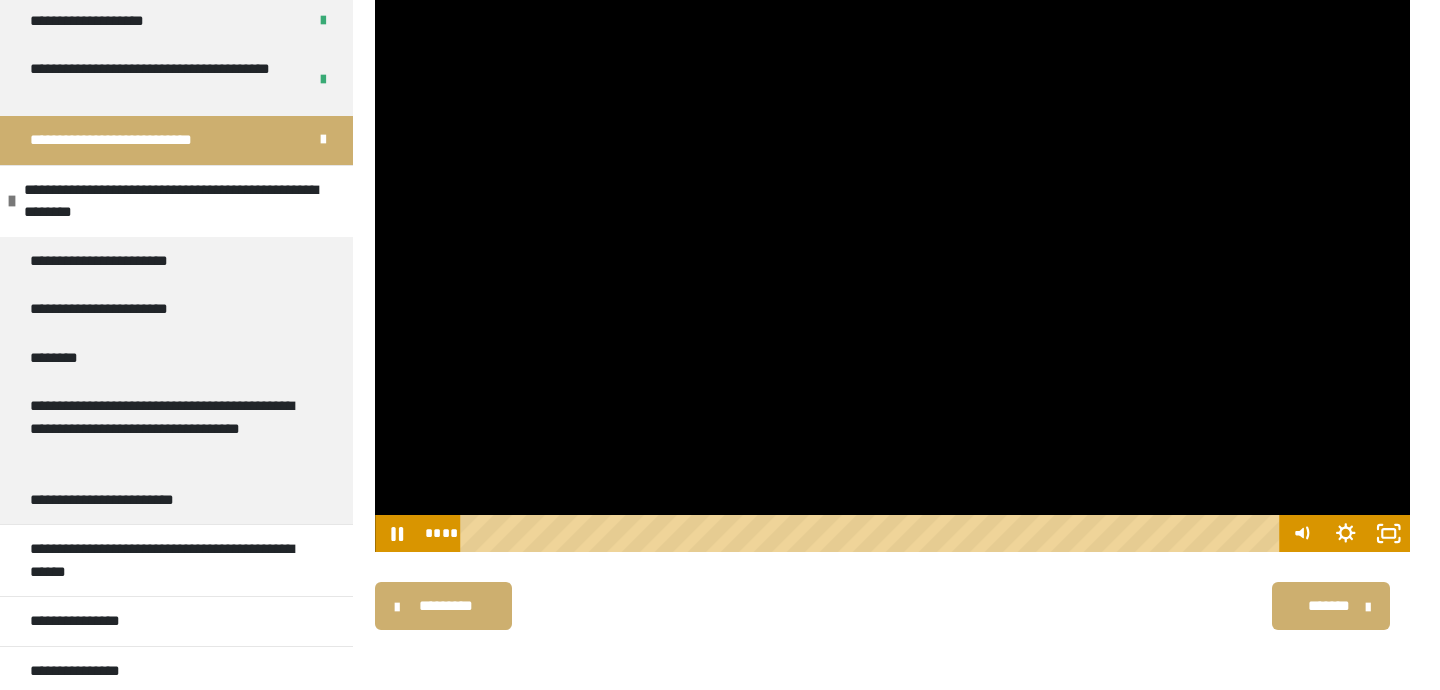 click at bounding box center [892, 262] 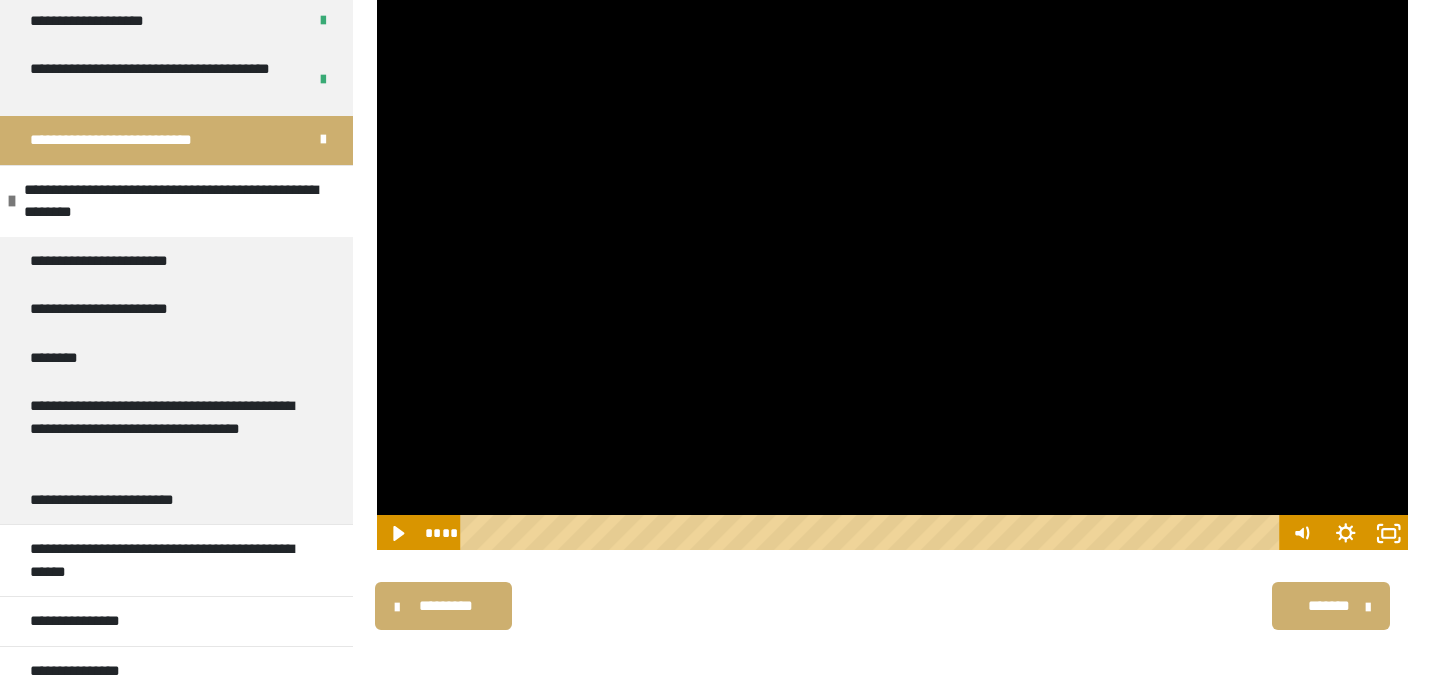 click at bounding box center (892, 262) 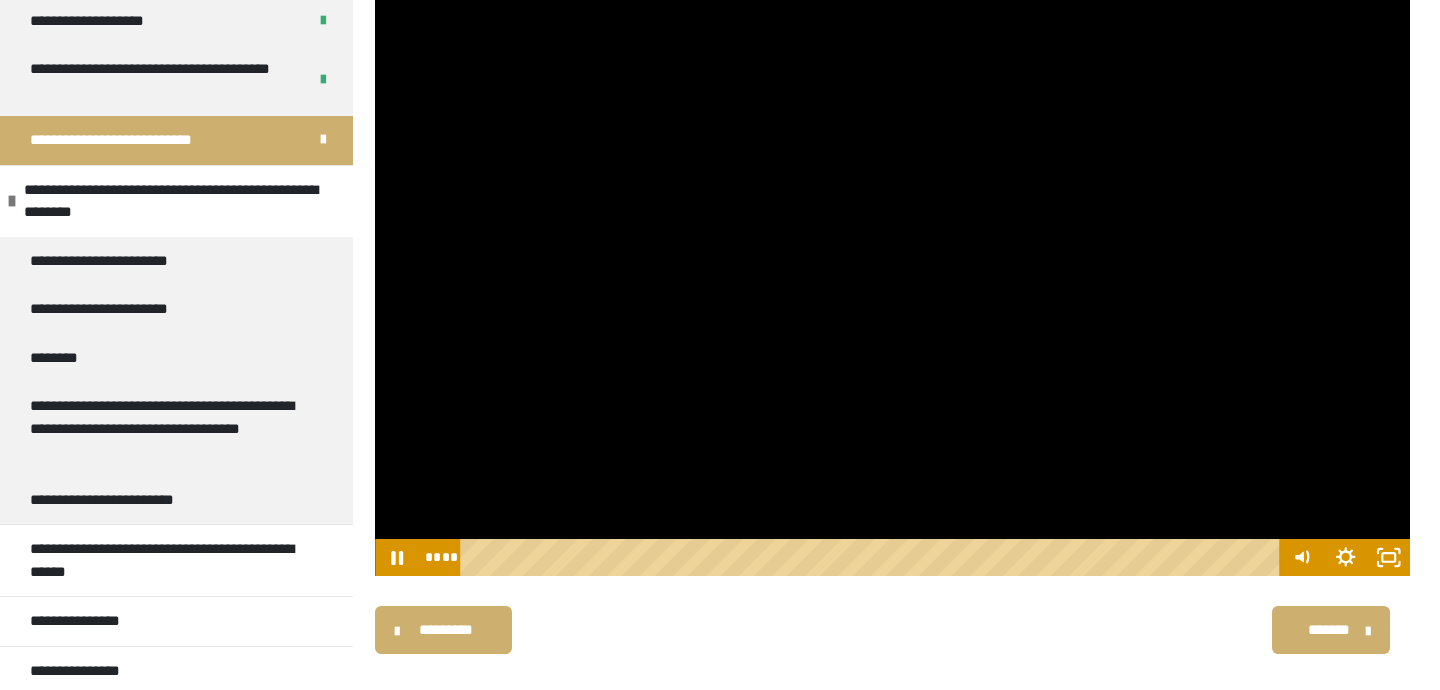 scroll, scrollTop: 226, scrollLeft: 0, axis: vertical 